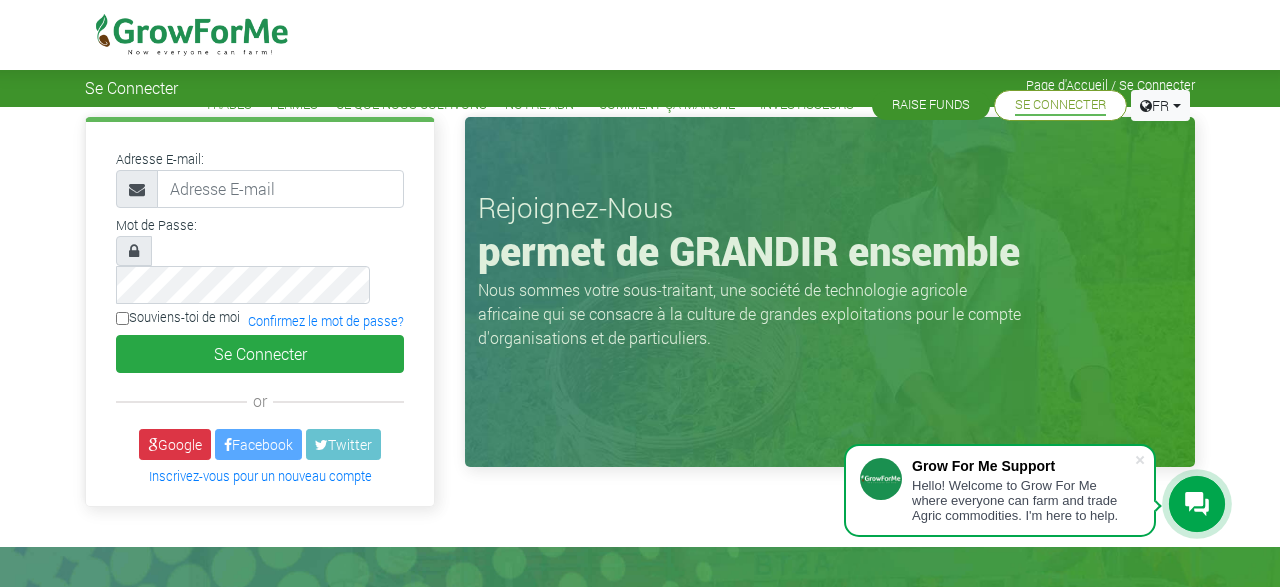scroll, scrollTop: 0, scrollLeft: 0, axis: both 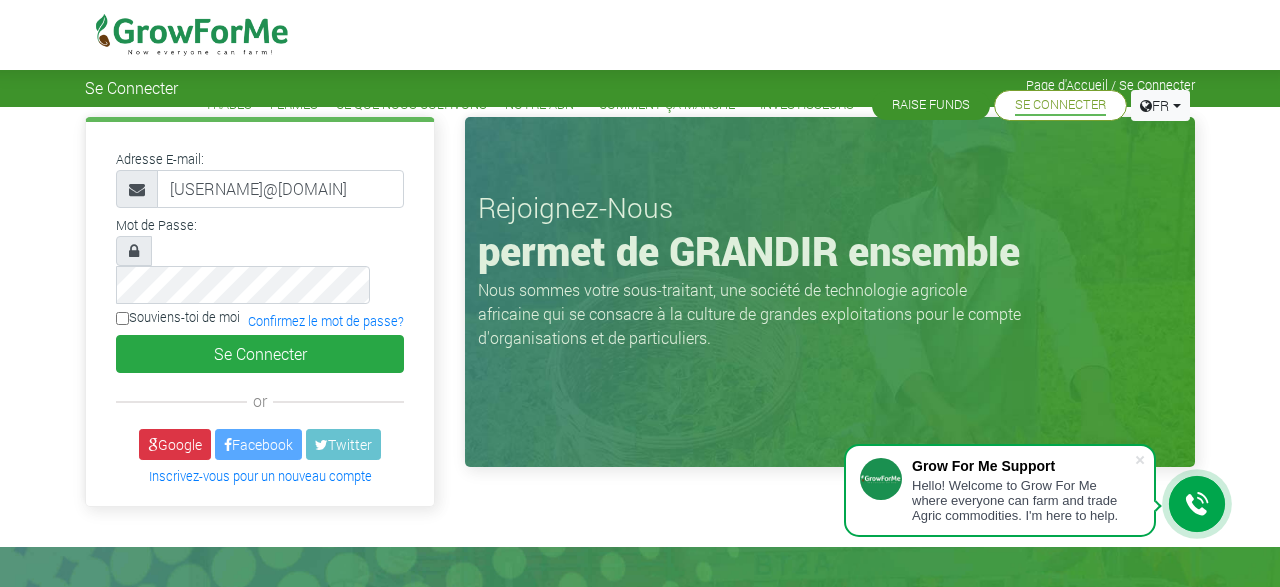 type on "stangeloo@gmail.com" 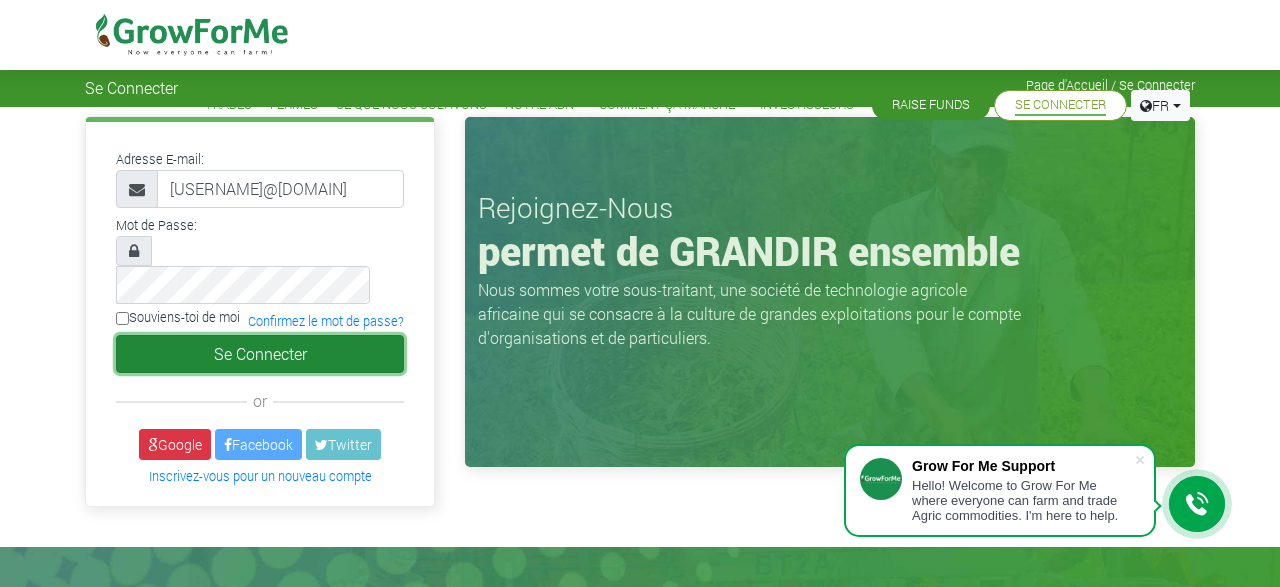 click on "Se Connecter" at bounding box center [260, 354] 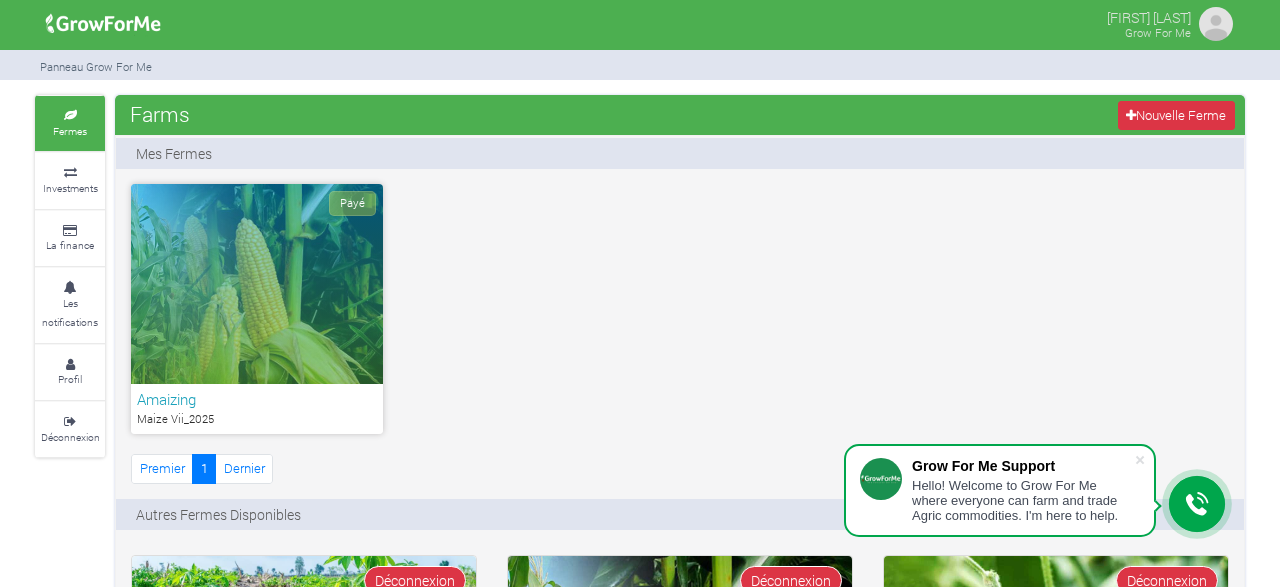 scroll, scrollTop: 0, scrollLeft: 0, axis: both 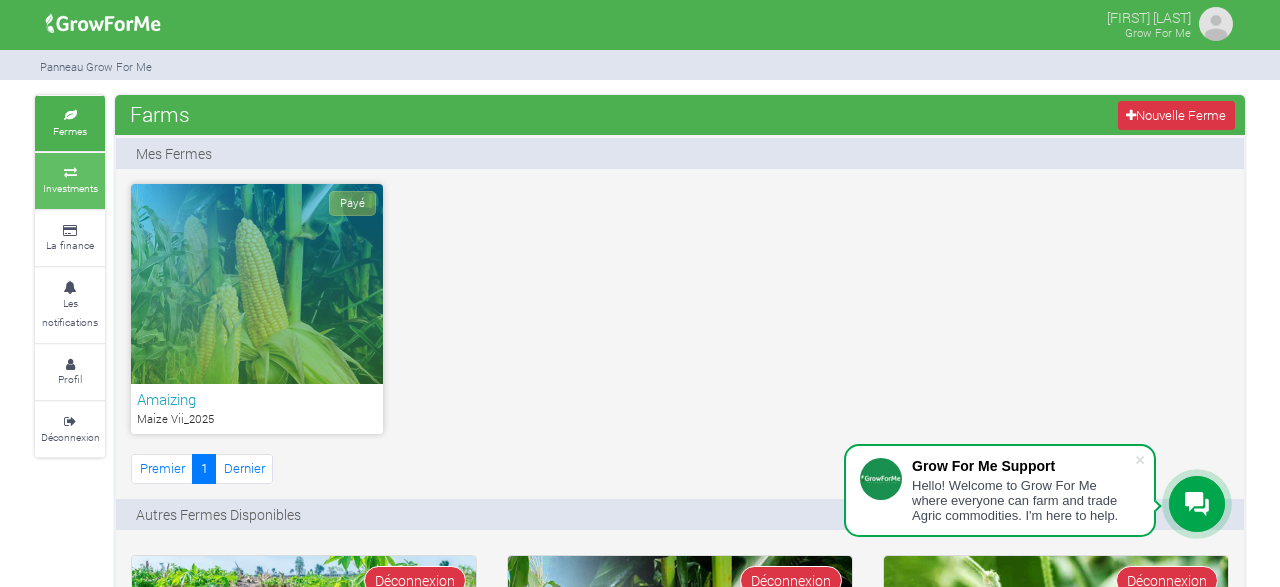 click on "Investments" at bounding box center (70, 180) 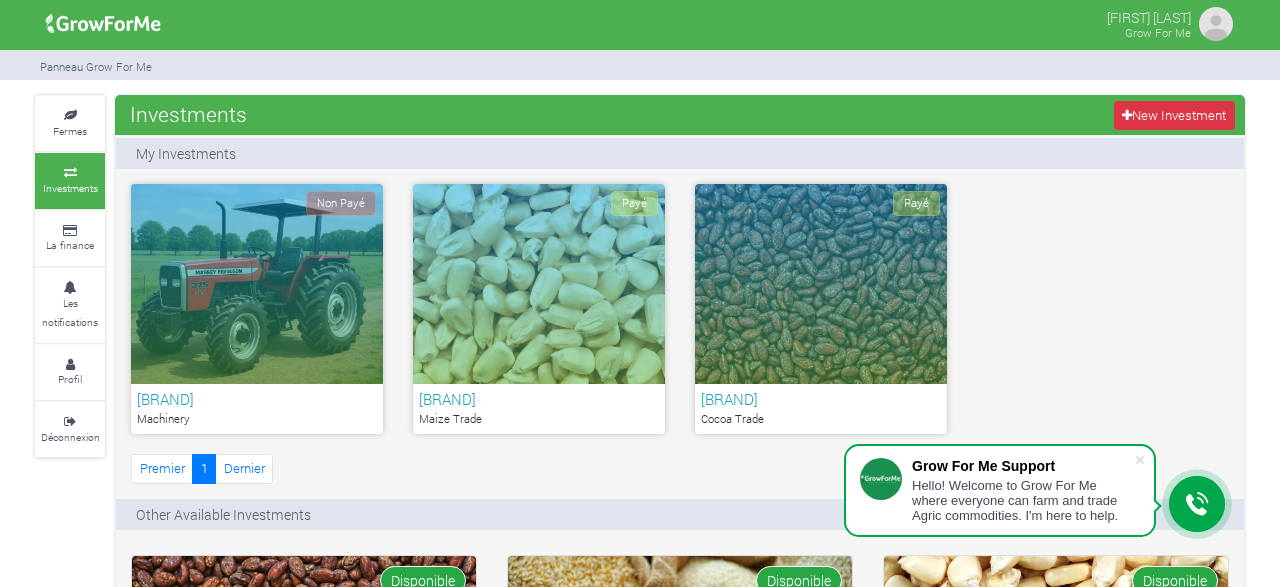 scroll, scrollTop: 0, scrollLeft: 0, axis: both 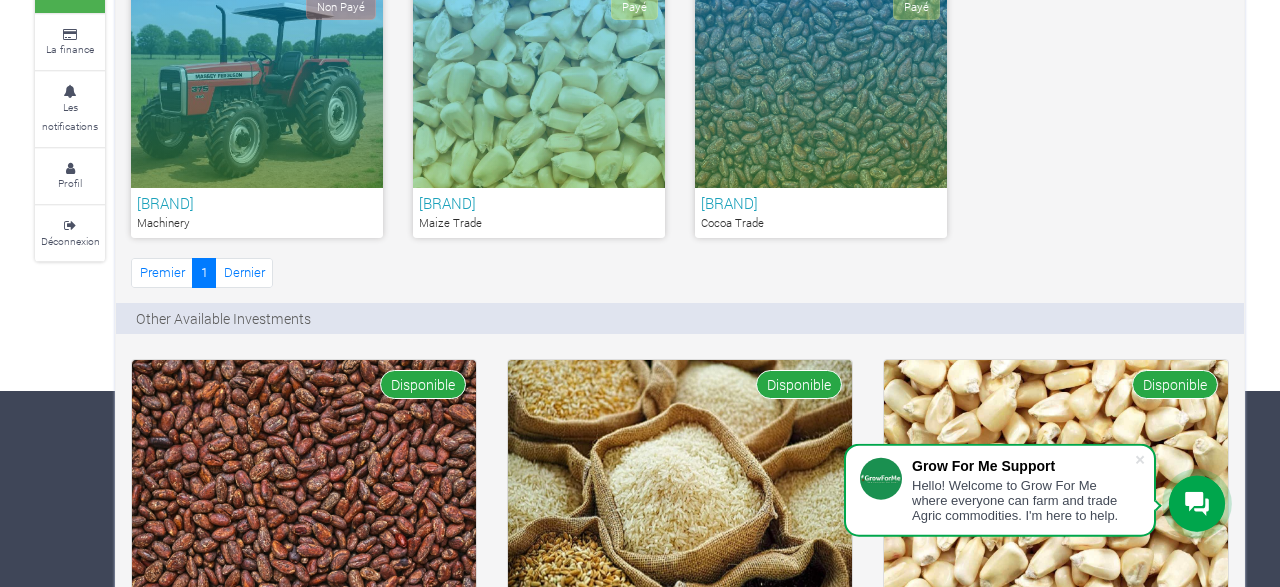 click on "Payé" at bounding box center [821, 88] 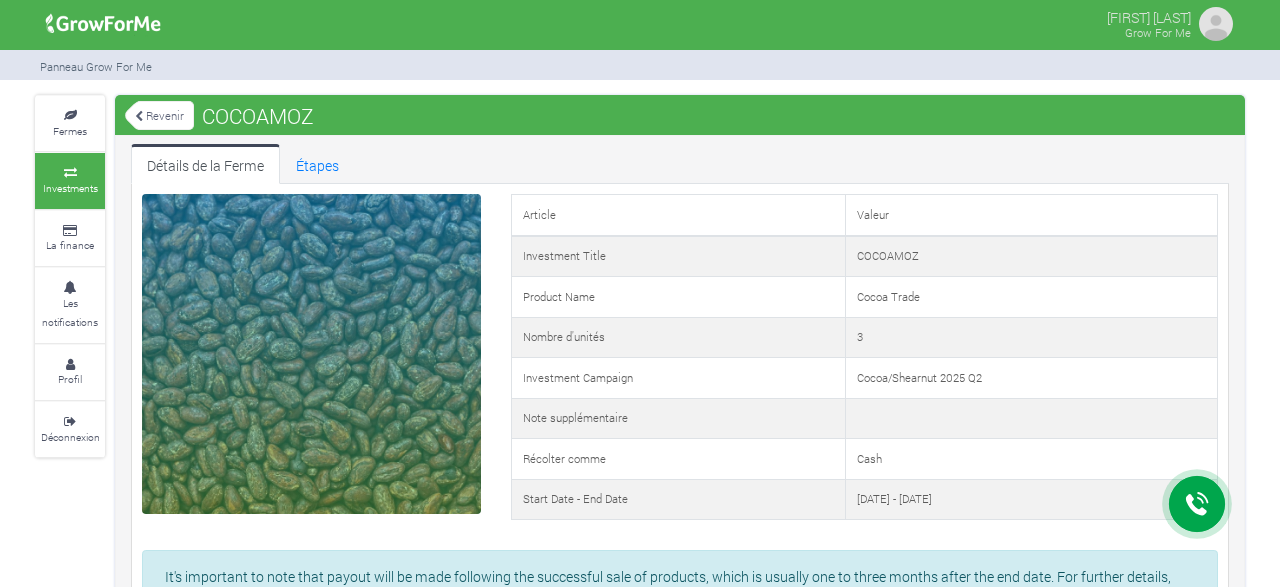 scroll, scrollTop: 0, scrollLeft: 0, axis: both 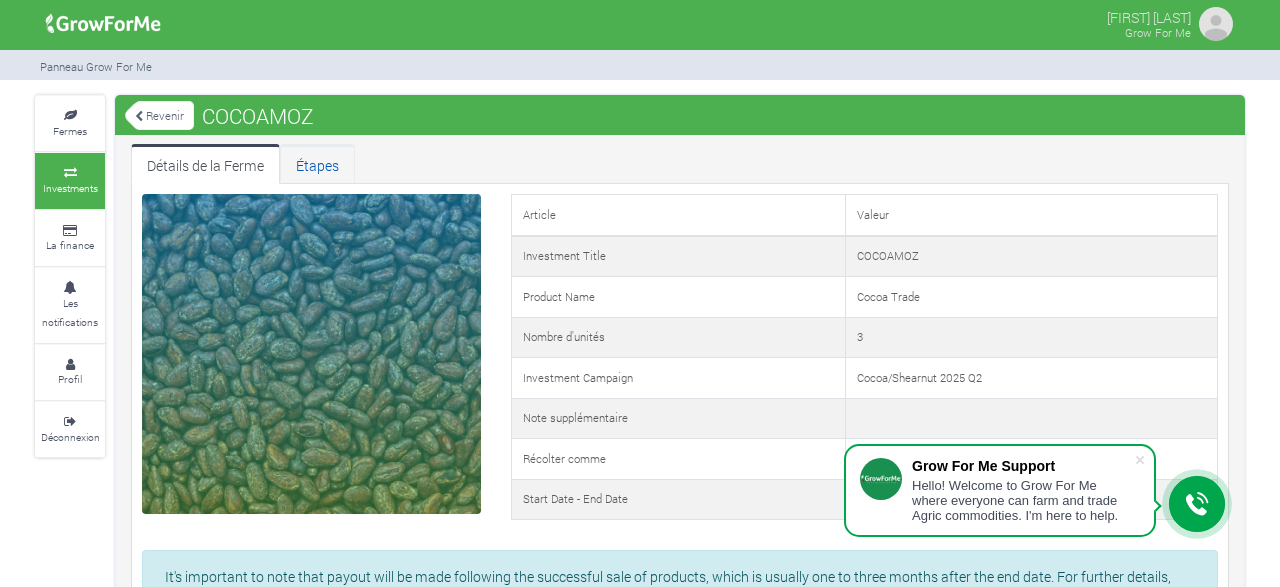 click on "Étapes" at bounding box center [317, 164] 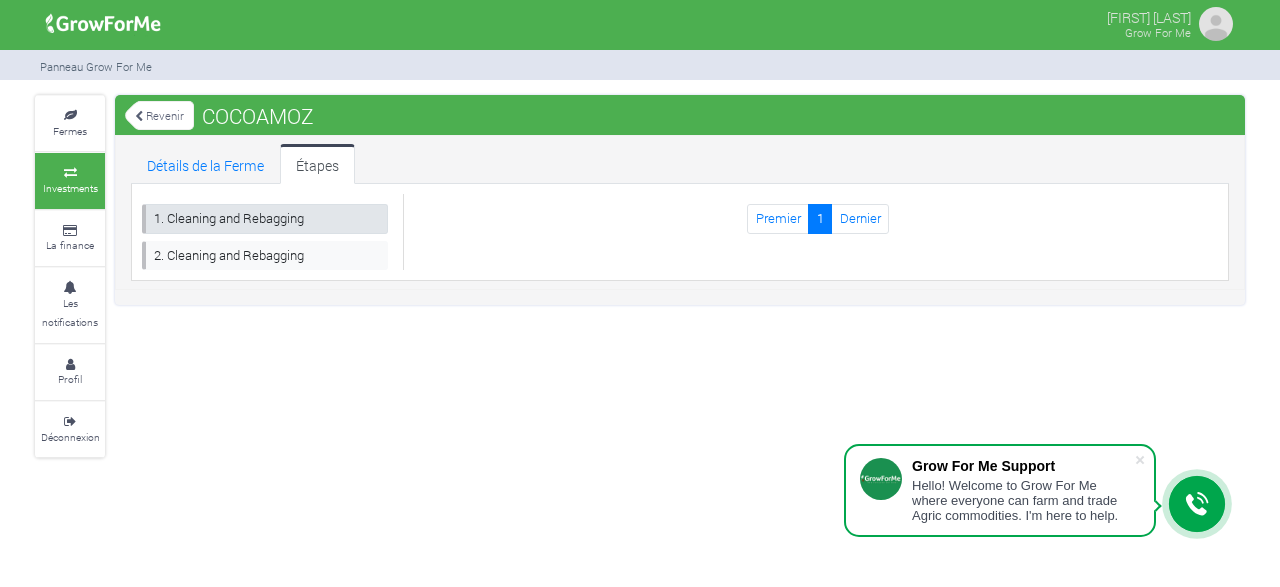scroll, scrollTop: 0, scrollLeft: 0, axis: both 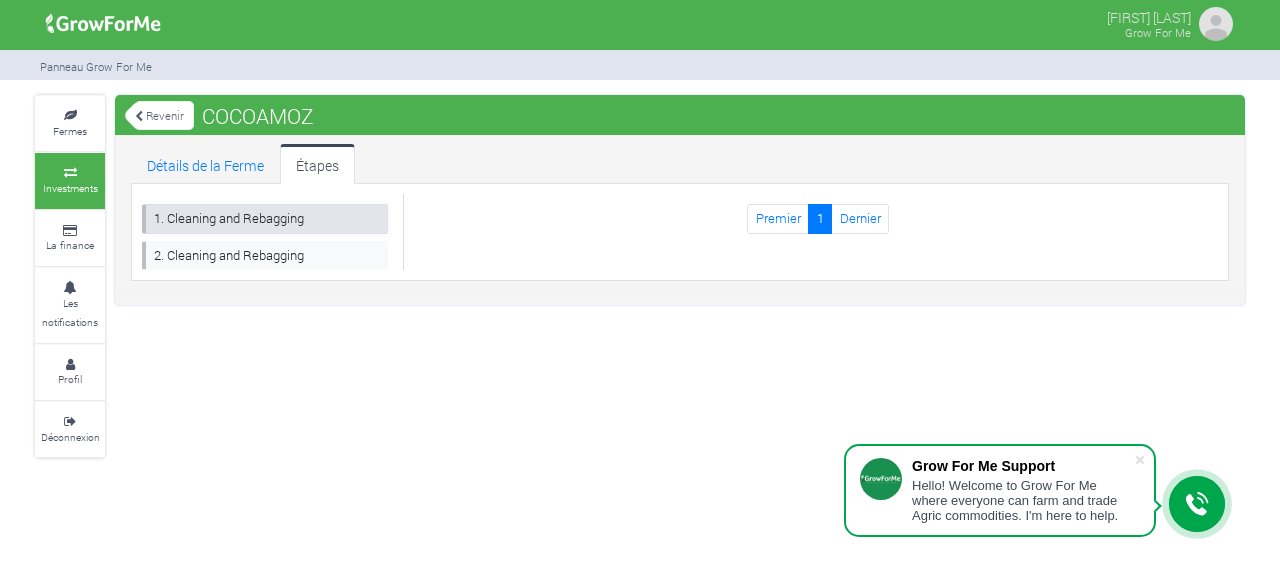 click on "1. Cleaning and Rebagging" at bounding box center [265, 218] 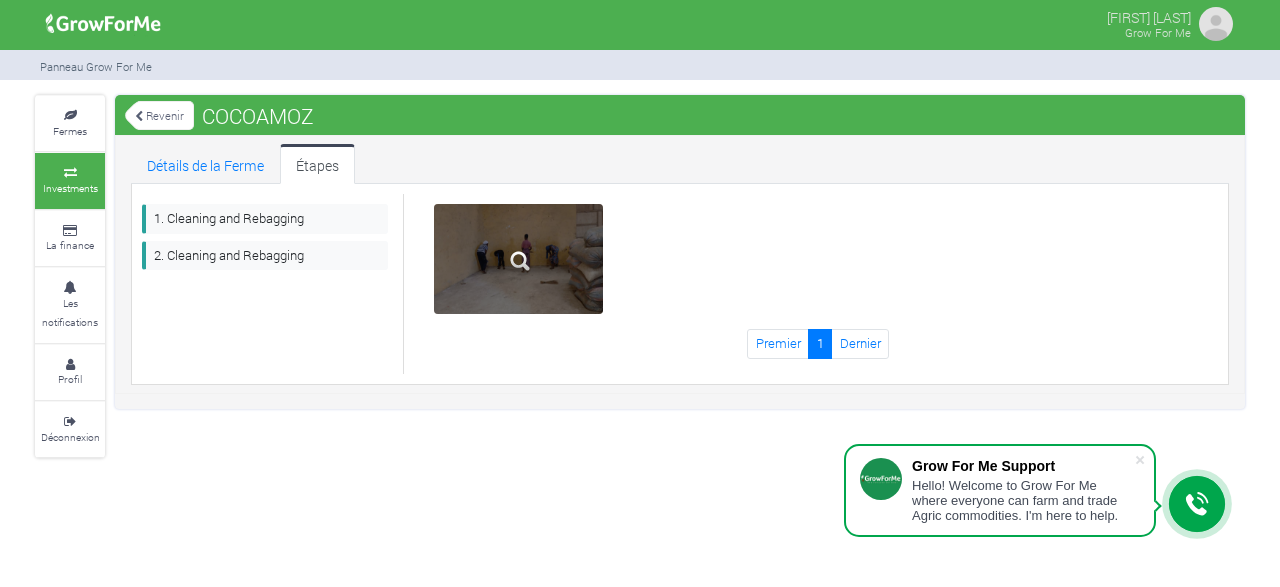 scroll, scrollTop: 0, scrollLeft: 0, axis: both 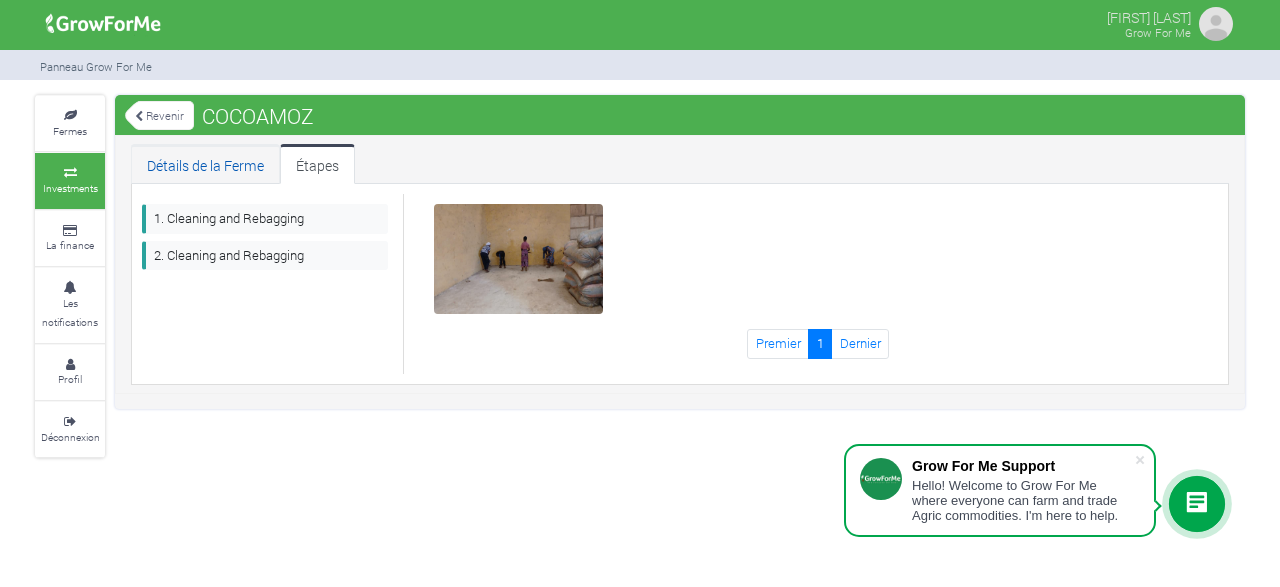 click on "Détails de la Ferme" at bounding box center [205, 164] 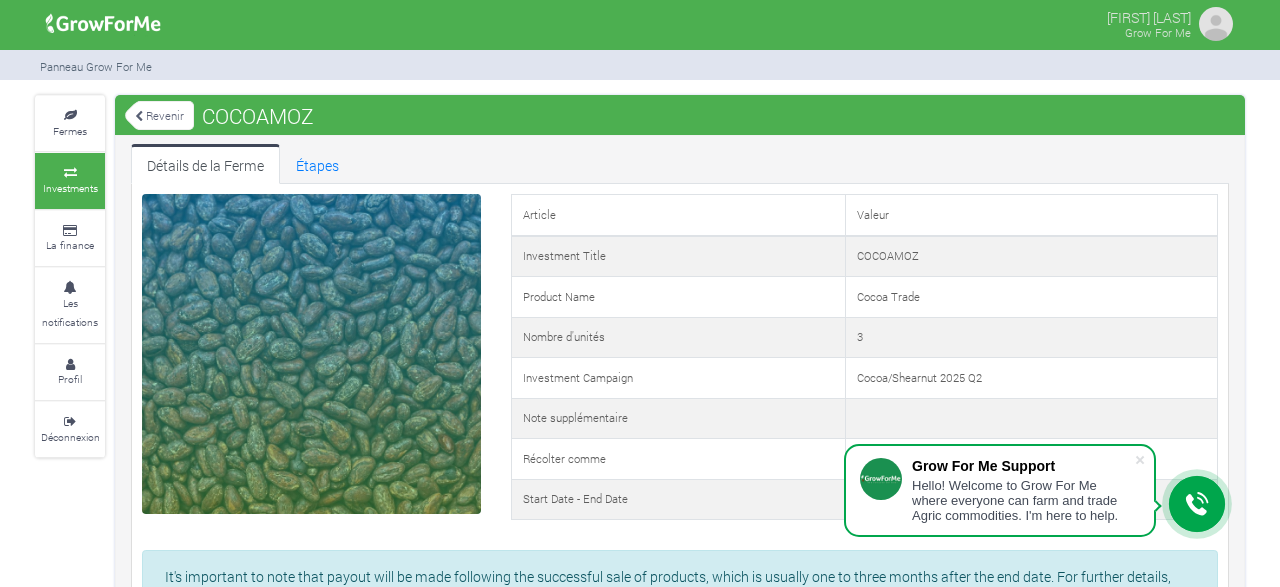 scroll, scrollTop: 0, scrollLeft: 0, axis: both 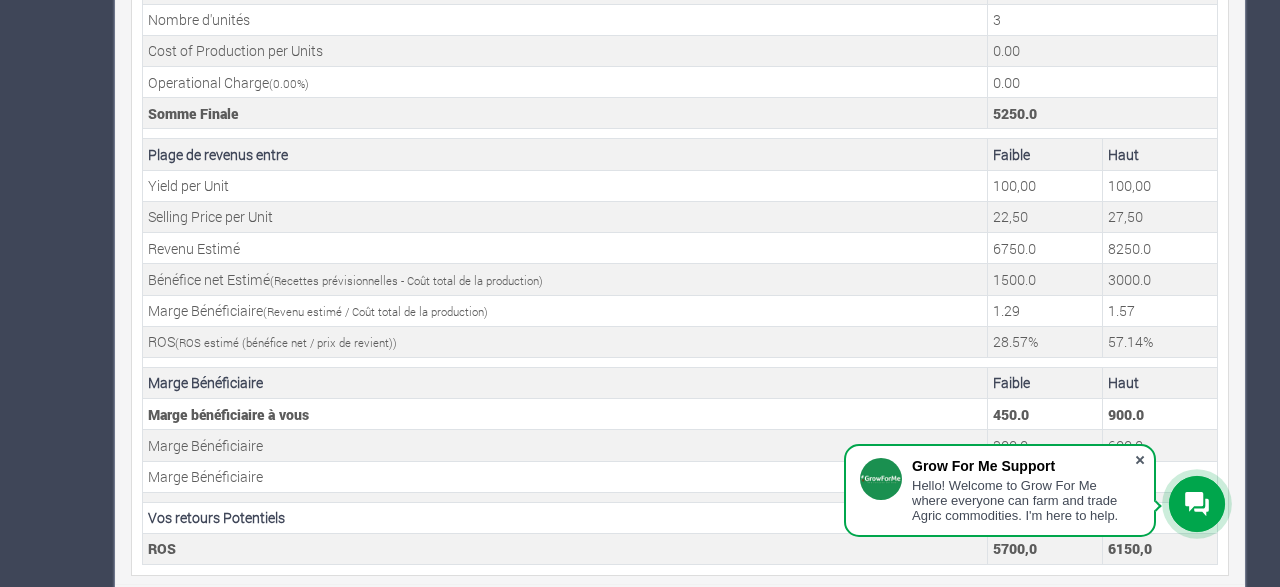 click at bounding box center (1140, 460) 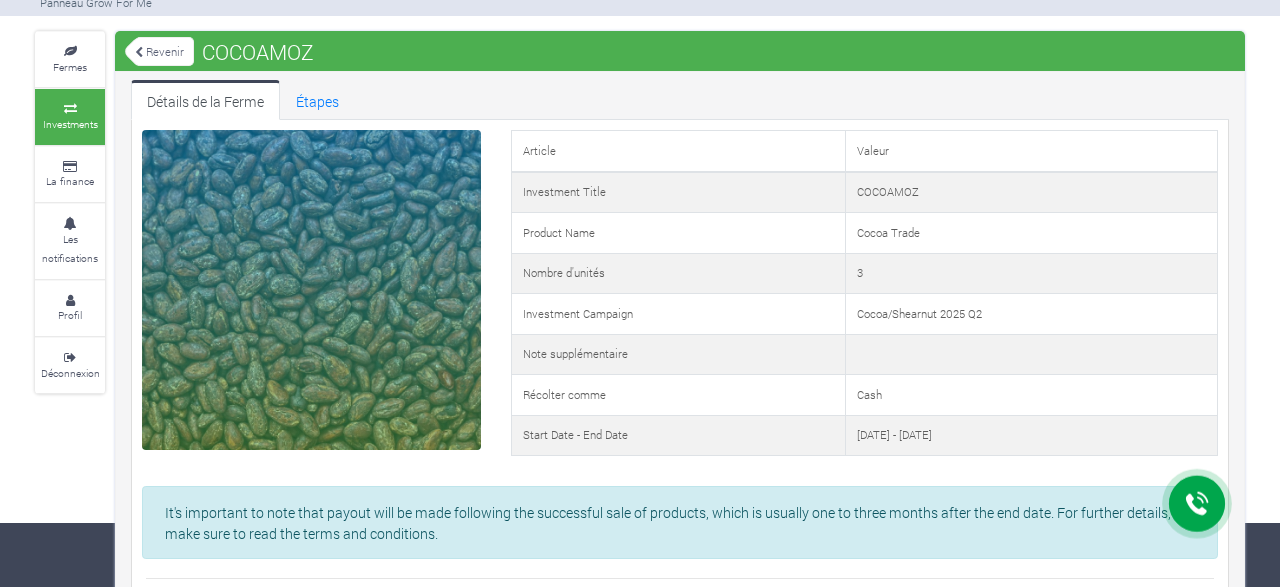 scroll, scrollTop: 69, scrollLeft: 0, axis: vertical 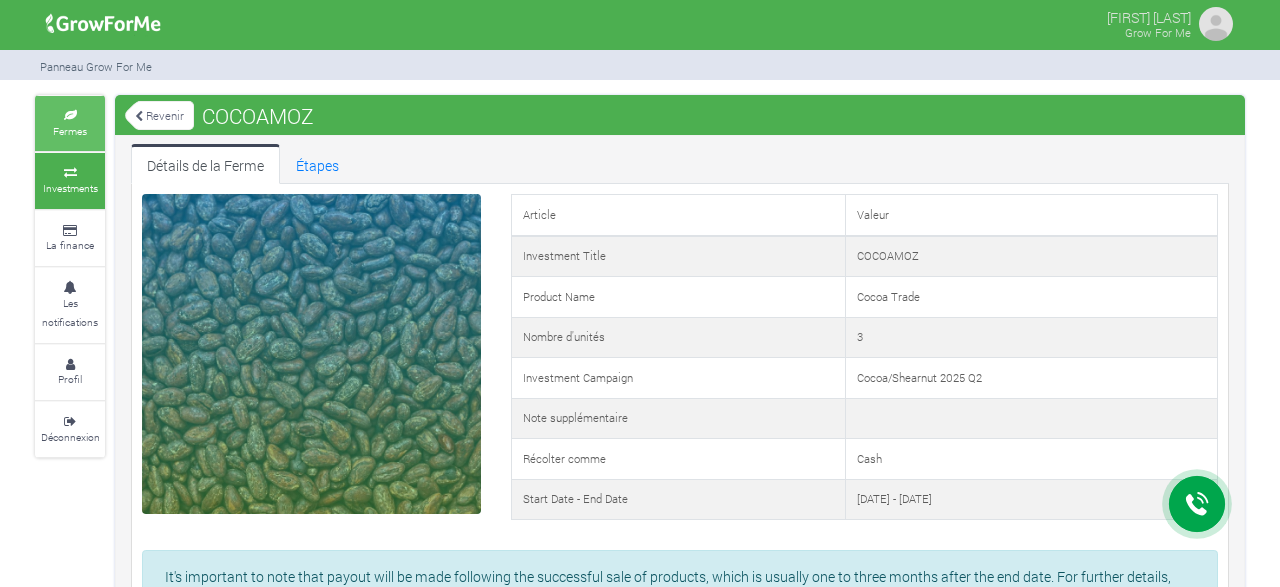 click on "Fermes" at bounding box center (70, 123) 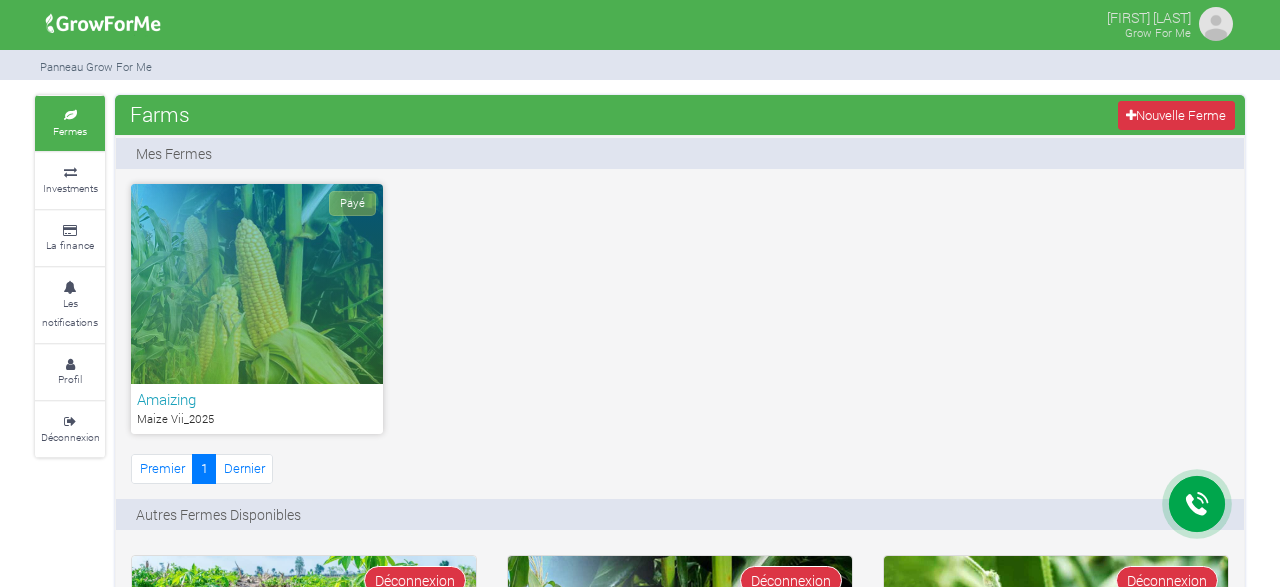 scroll, scrollTop: 0, scrollLeft: 0, axis: both 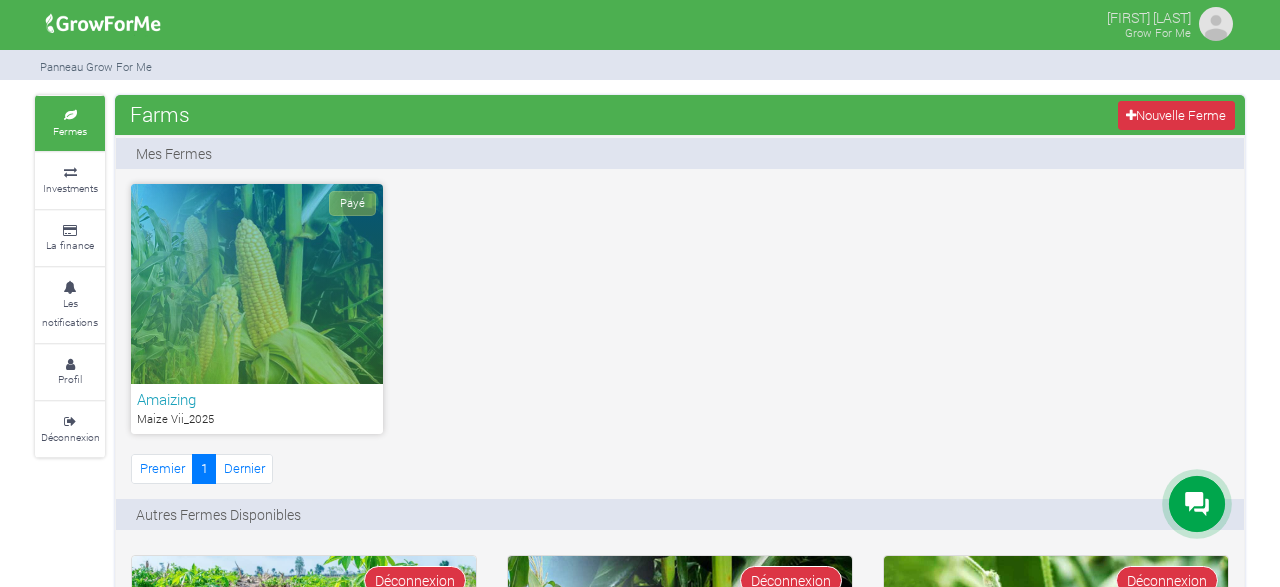 click on "Payé" at bounding box center (257, 284) 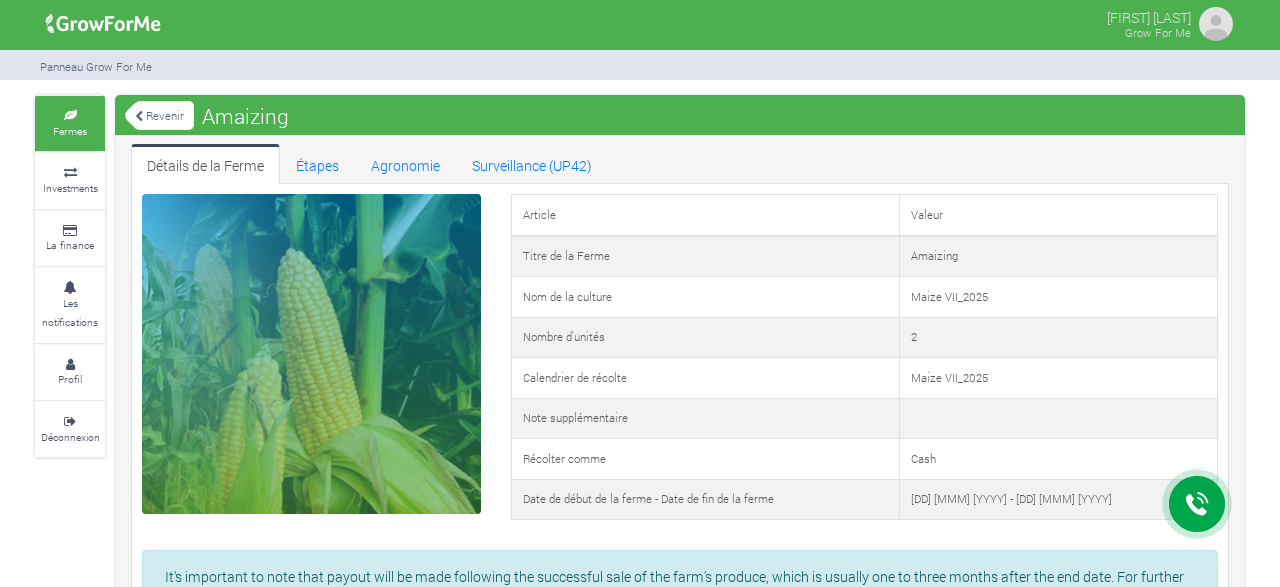 scroll, scrollTop: 0, scrollLeft: 0, axis: both 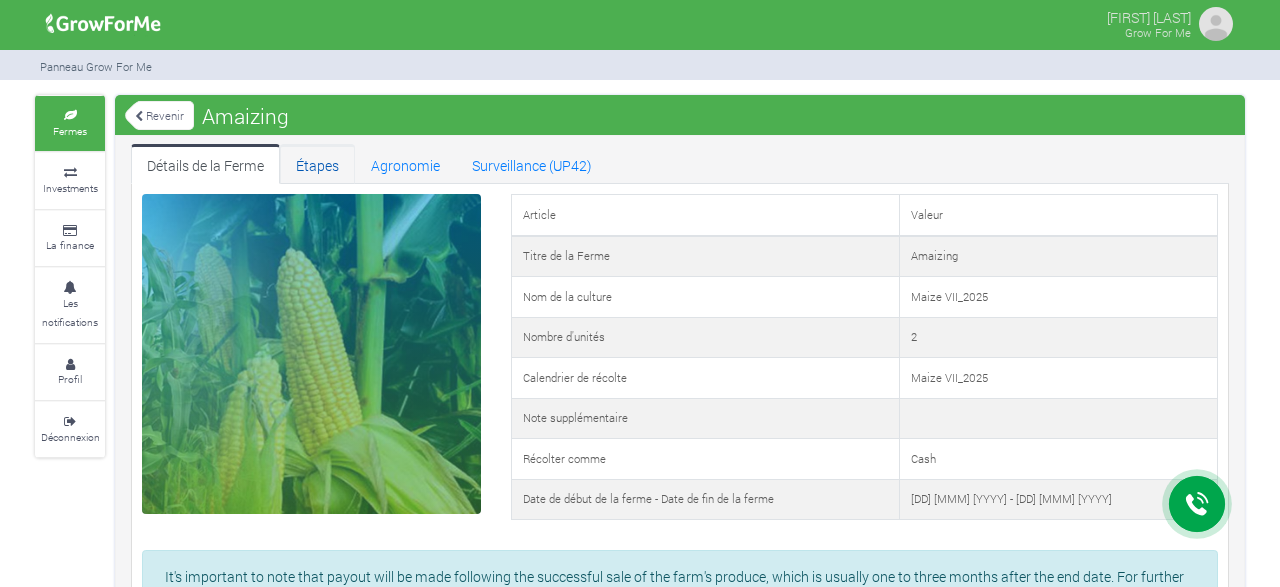 click on "Étapes" at bounding box center [317, 164] 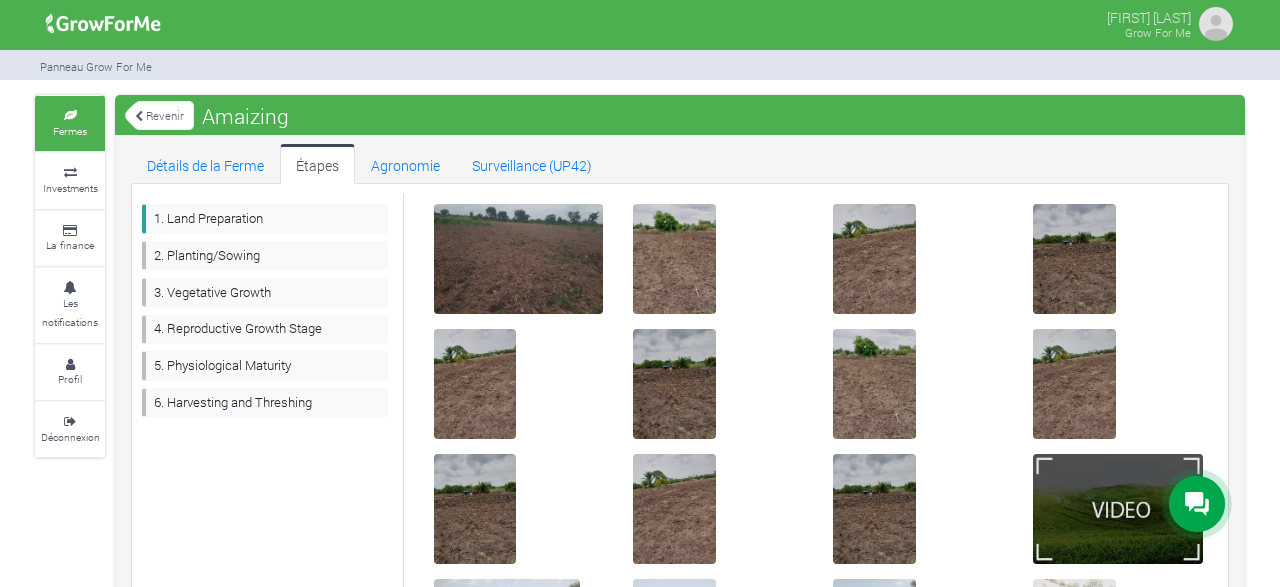 scroll, scrollTop: 0, scrollLeft: 0, axis: both 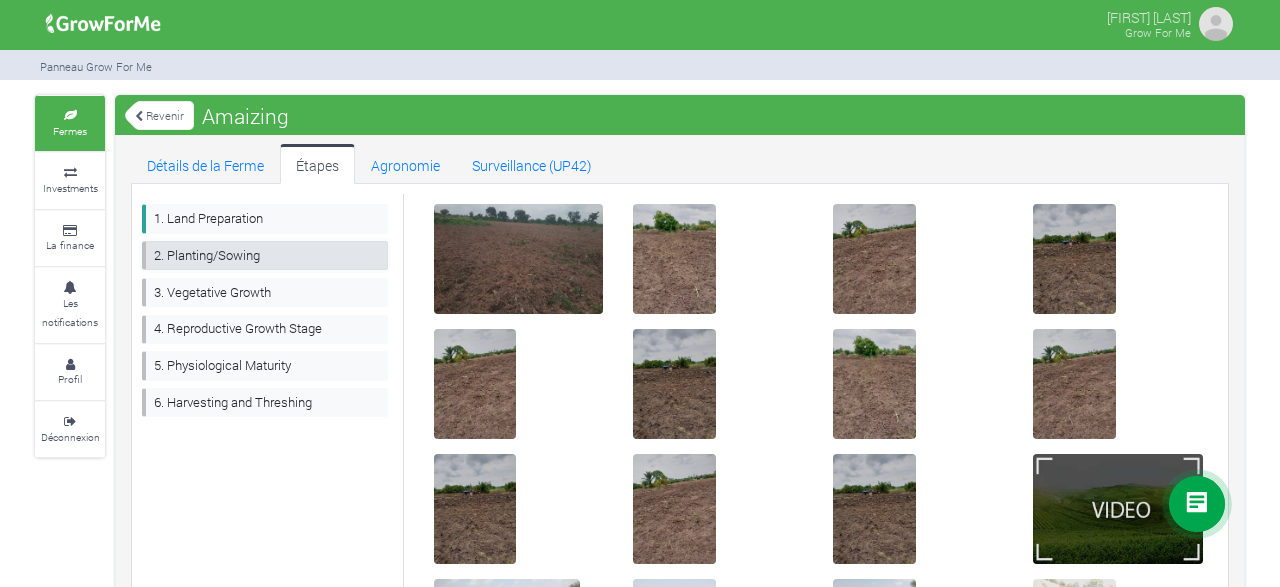 click on "2. Planting/Sowing" at bounding box center (265, 255) 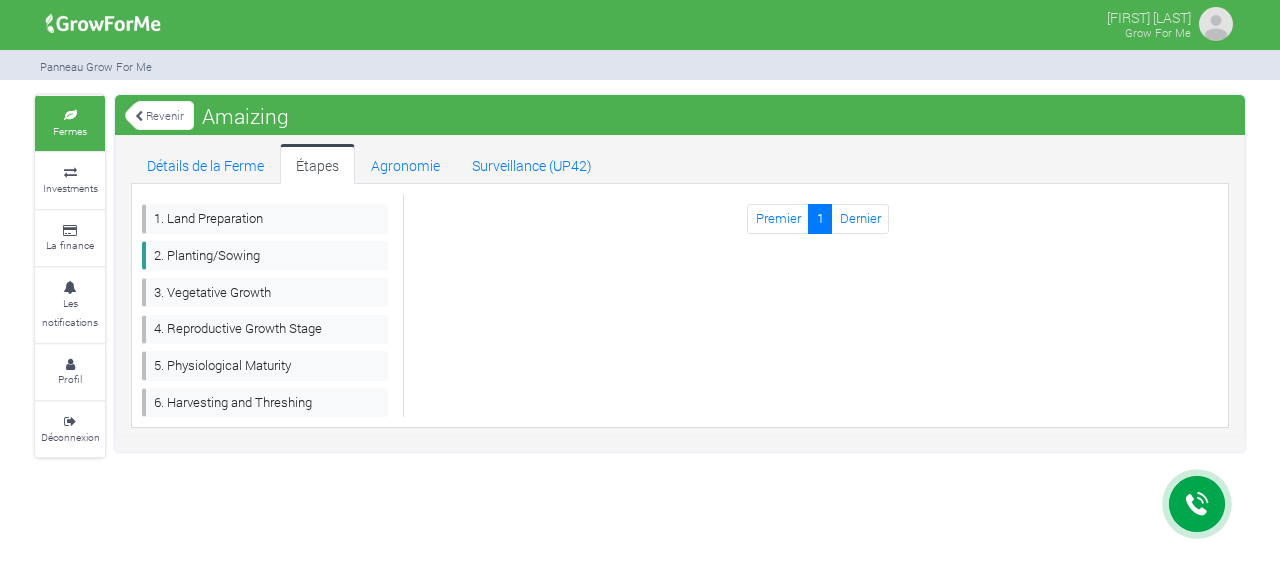 scroll, scrollTop: 0, scrollLeft: 0, axis: both 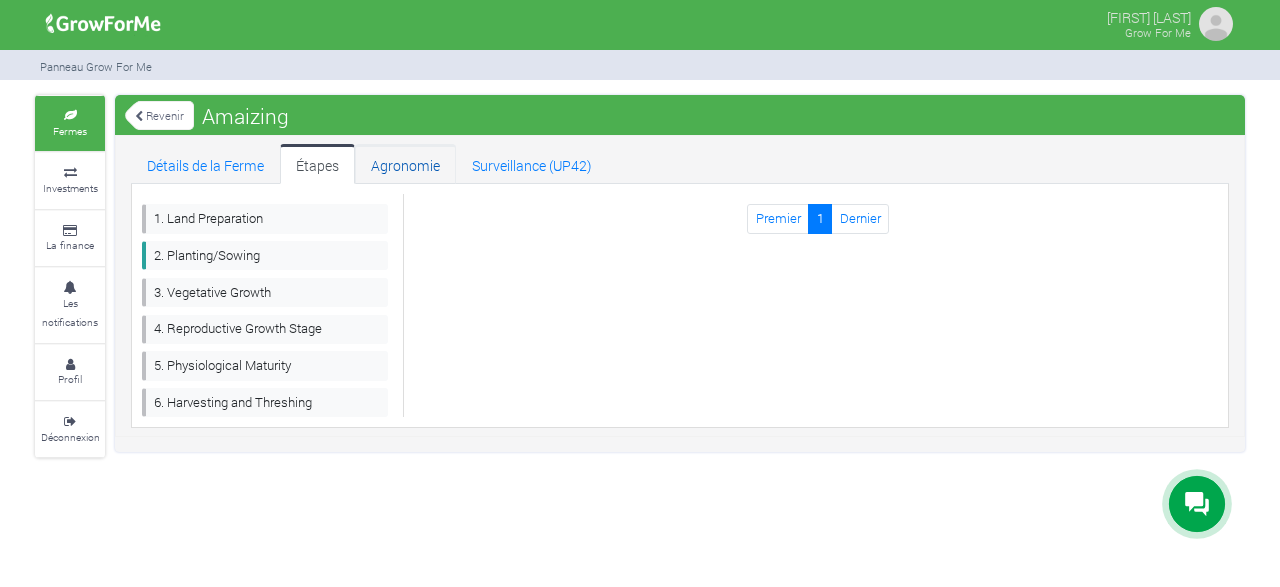 click on "Agronomie" at bounding box center [405, 164] 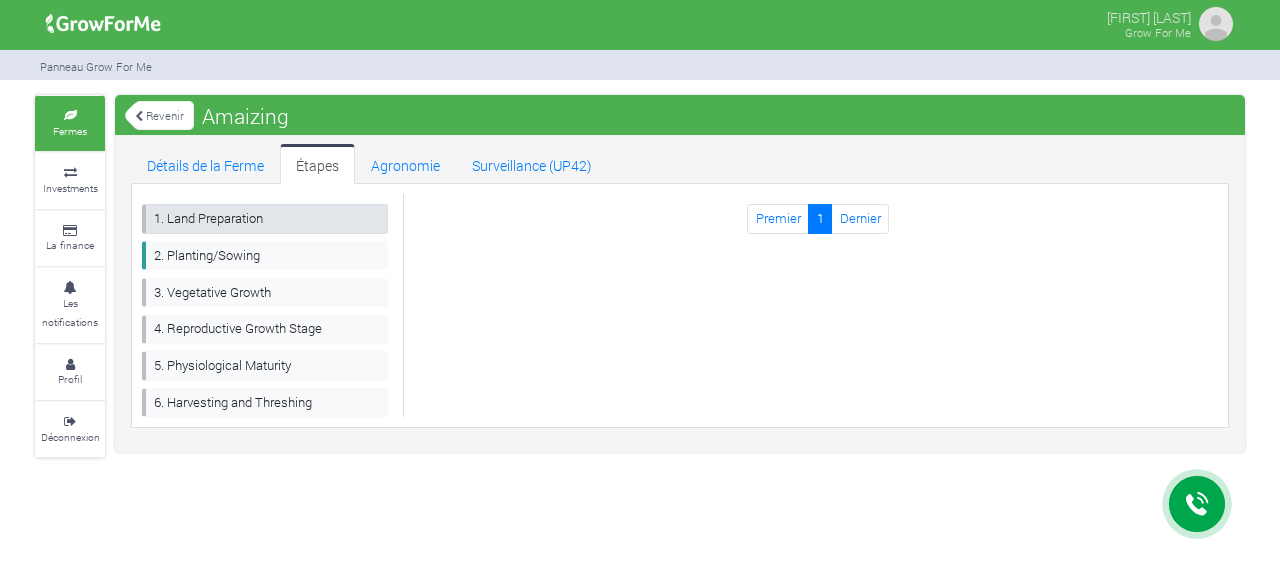 scroll, scrollTop: 0, scrollLeft: 0, axis: both 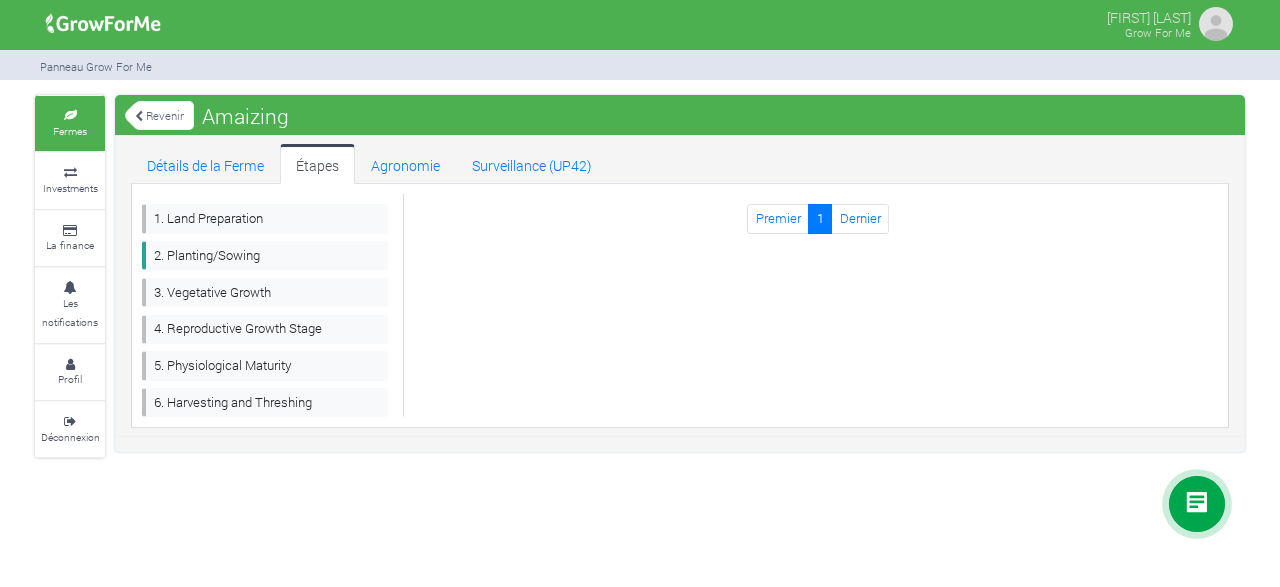 click on "Revenir" at bounding box center (159, 115) 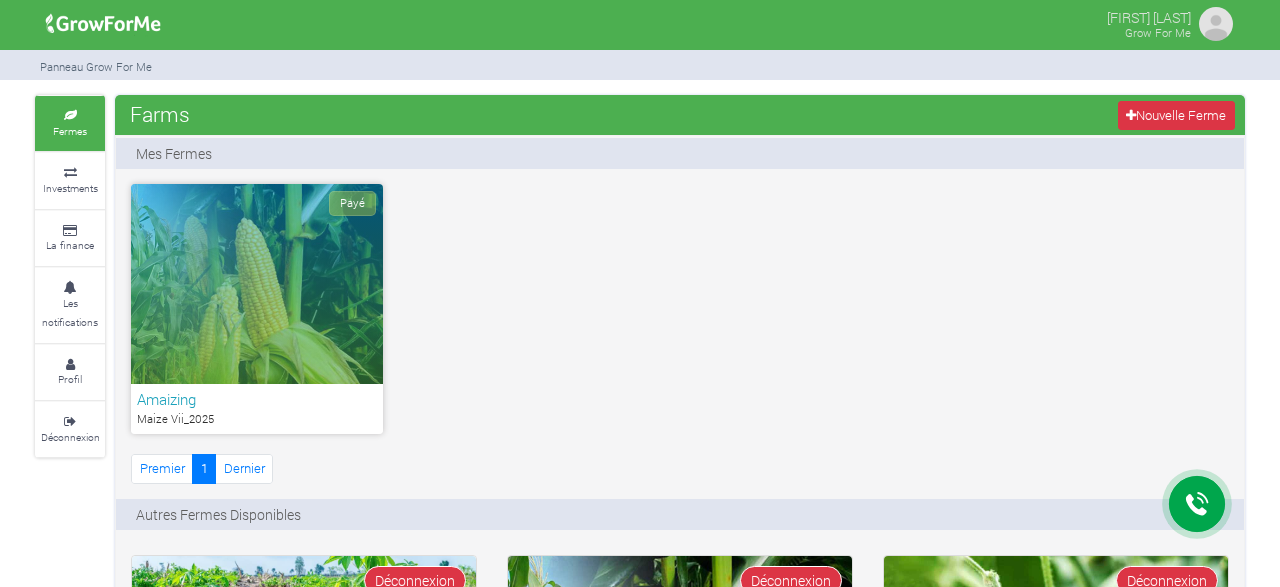 scroll, scrollTop: 0, scrollLeft: 0, axis: both 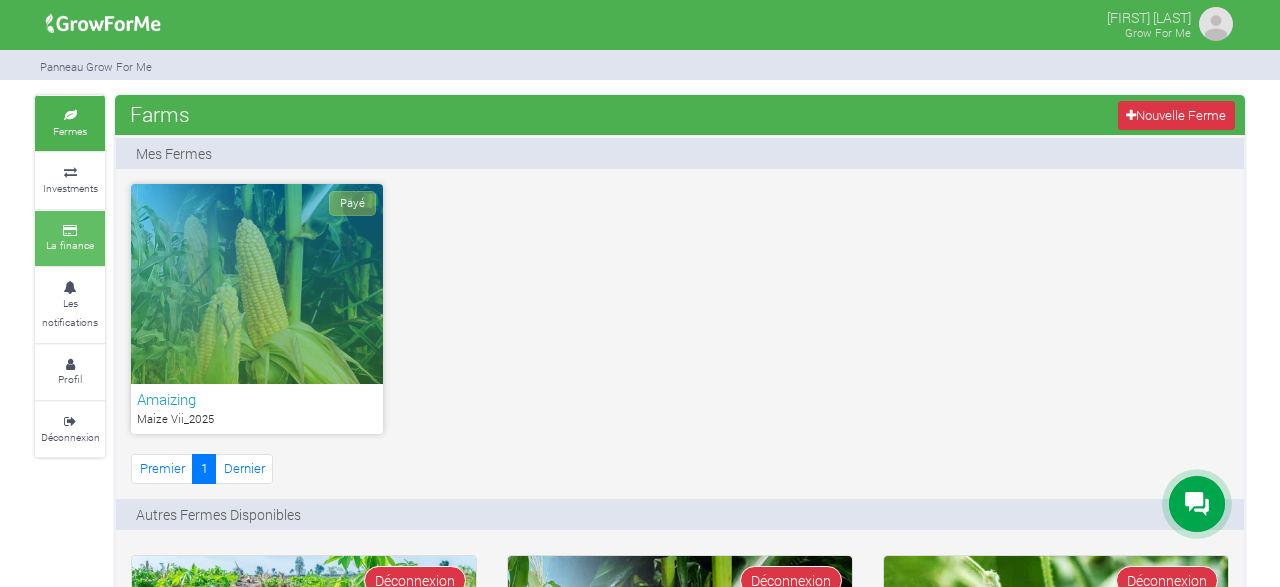 click at bounding box center [70, 231] 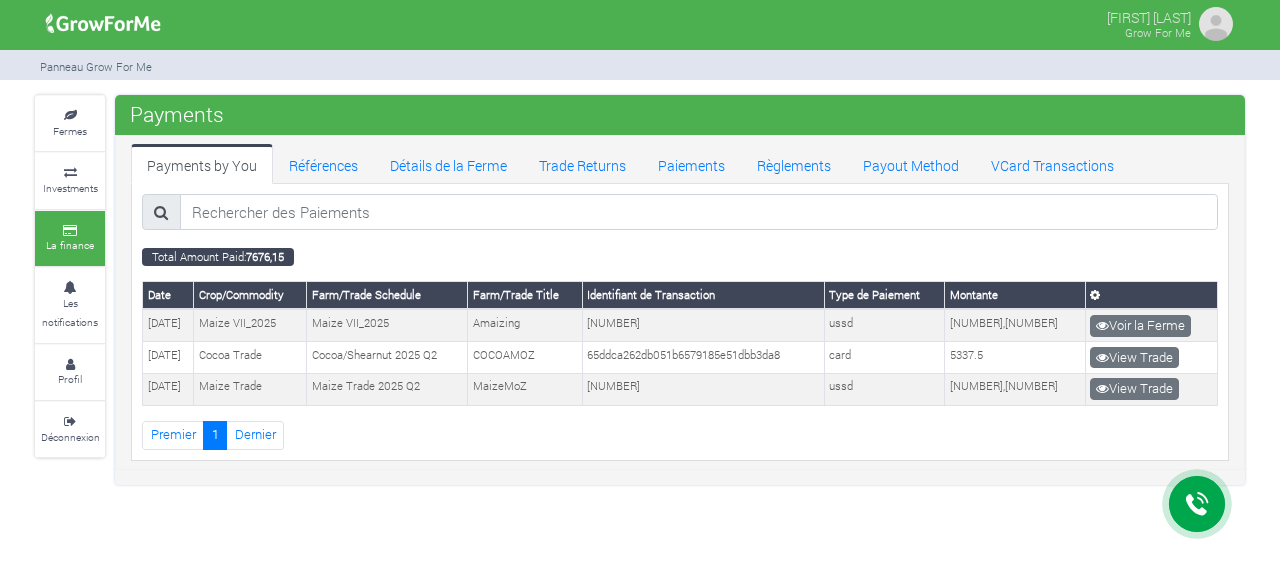 scroll, scrollTop: 0, scrollLeft: 0, axis: both 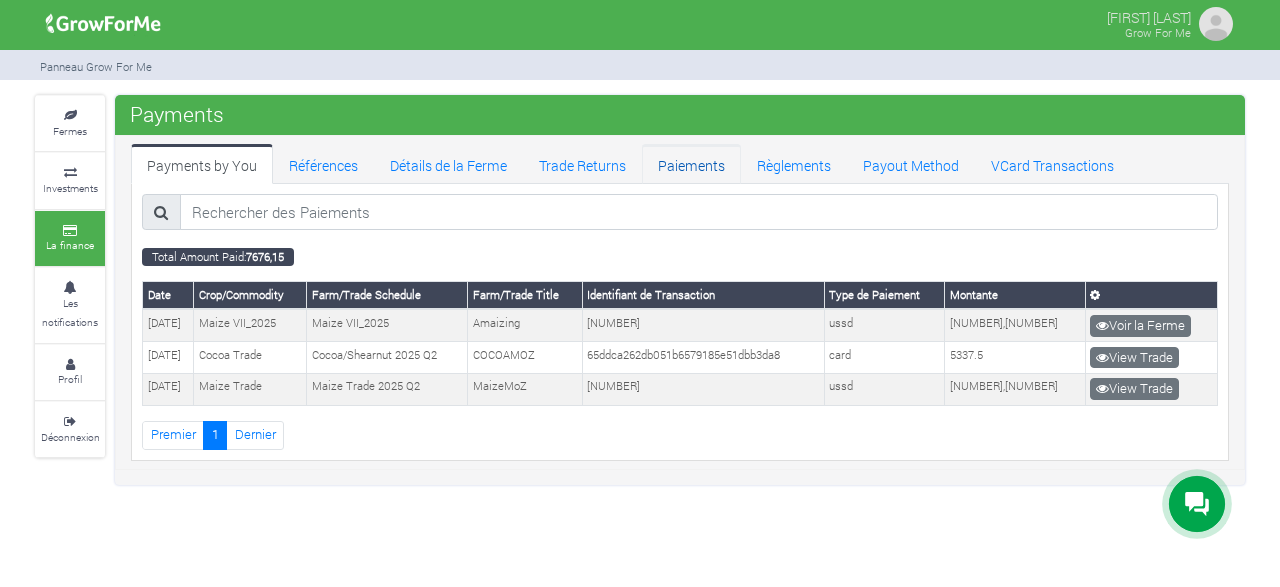 click on "Paiements" at bounding box center (691, 164) 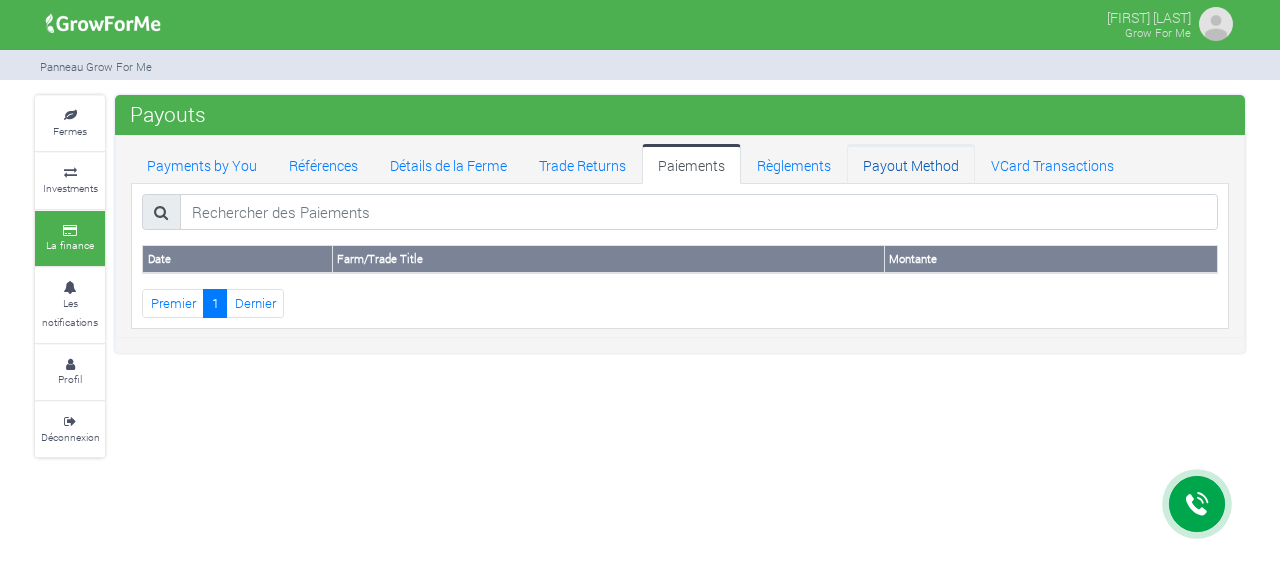scroll, scrollTop: 0, scrollLeft: 0, axis: both 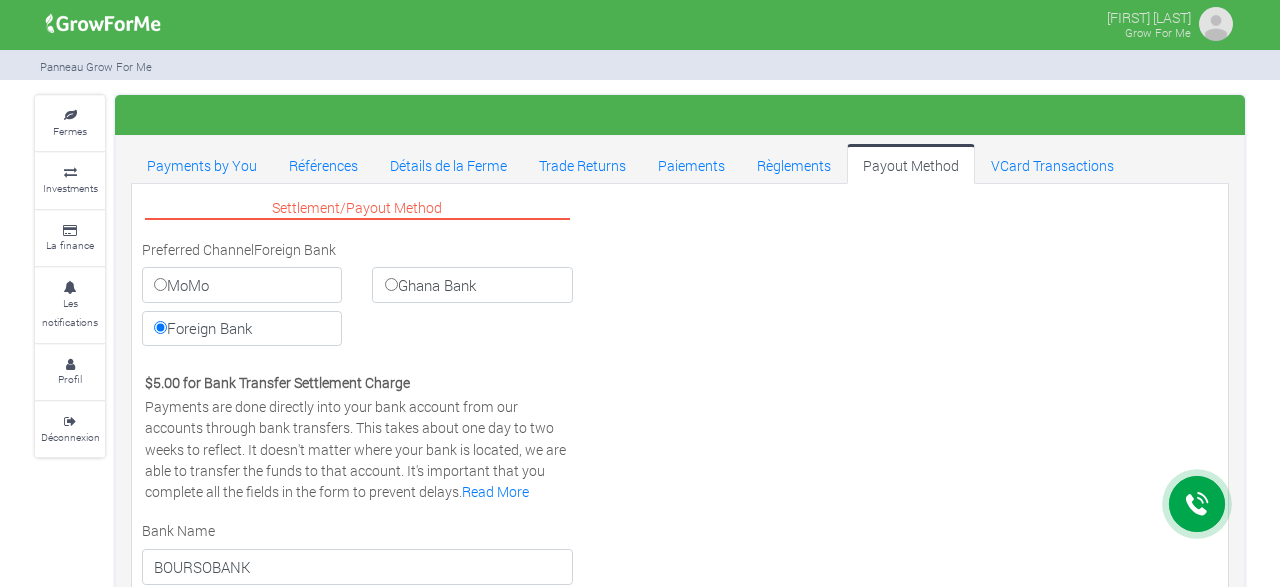select on "EUR" 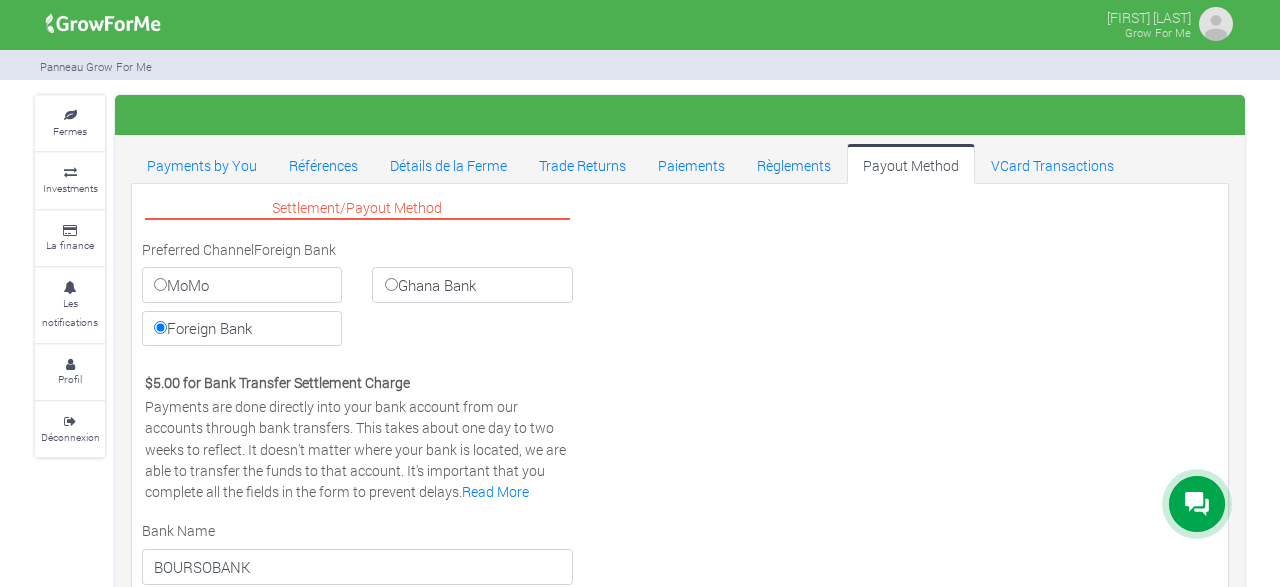 click on "MoMo" at bounding box center [160, 284] 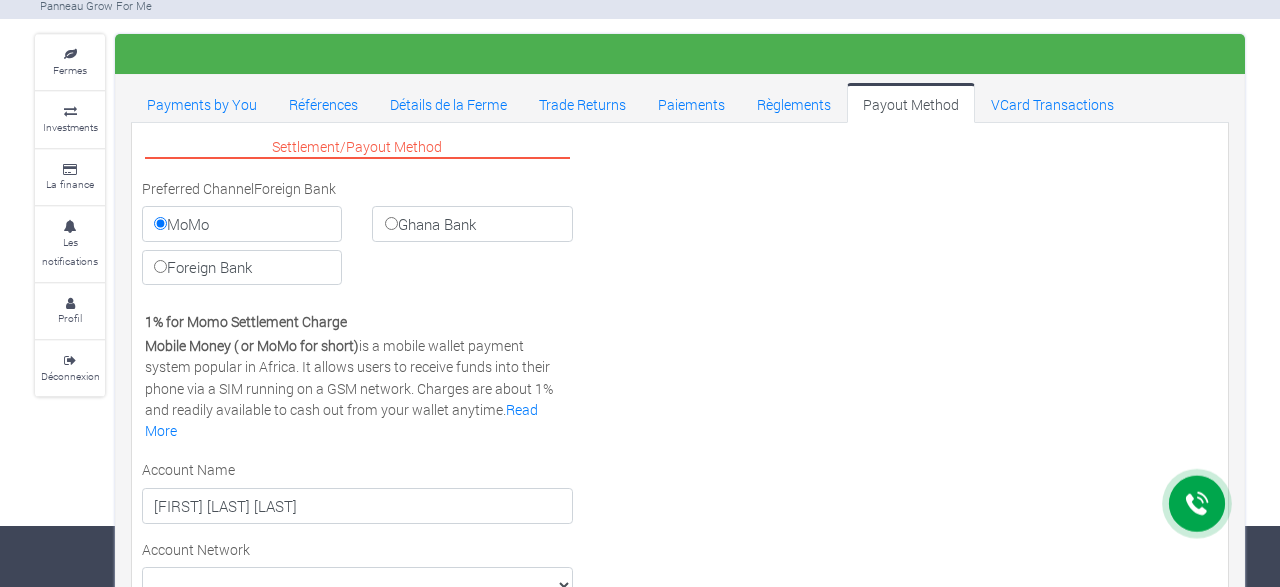 scroll, scrollTop: 57, scrollLeft: 0, axis: vertical 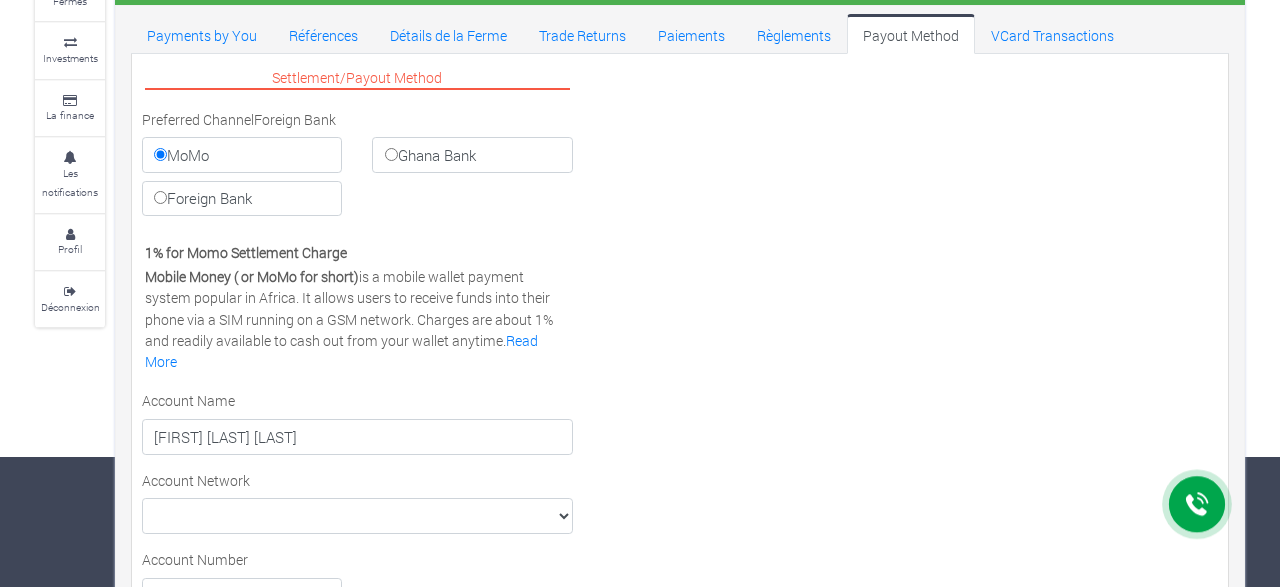 click on "Ghana Bank" at bounding box center (391, 154) 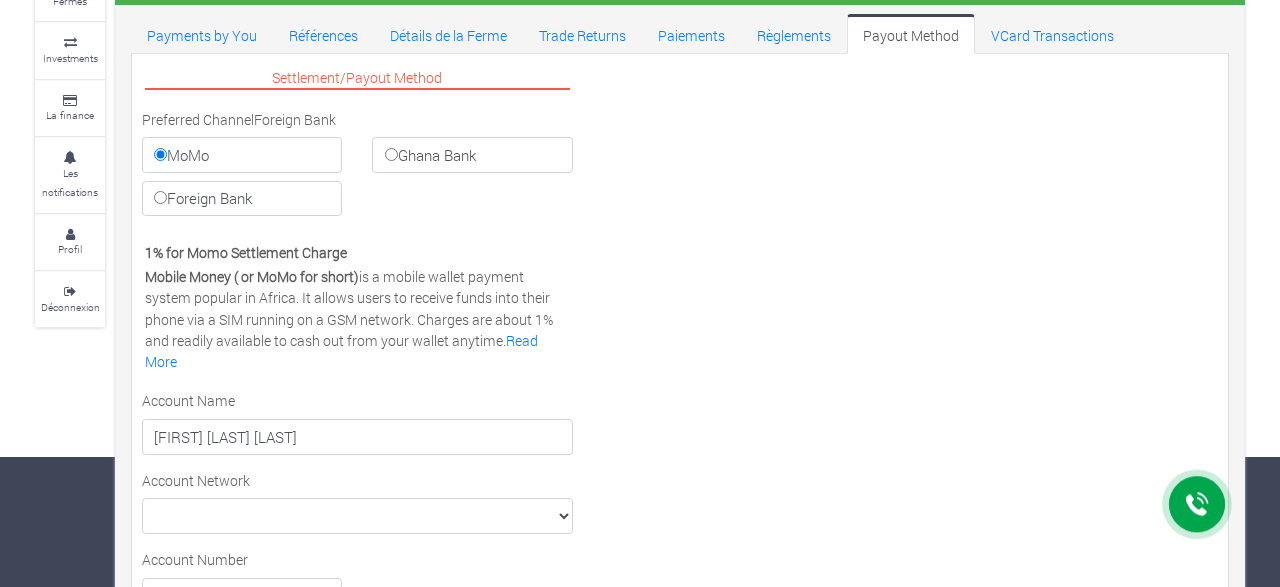 radio on "true" 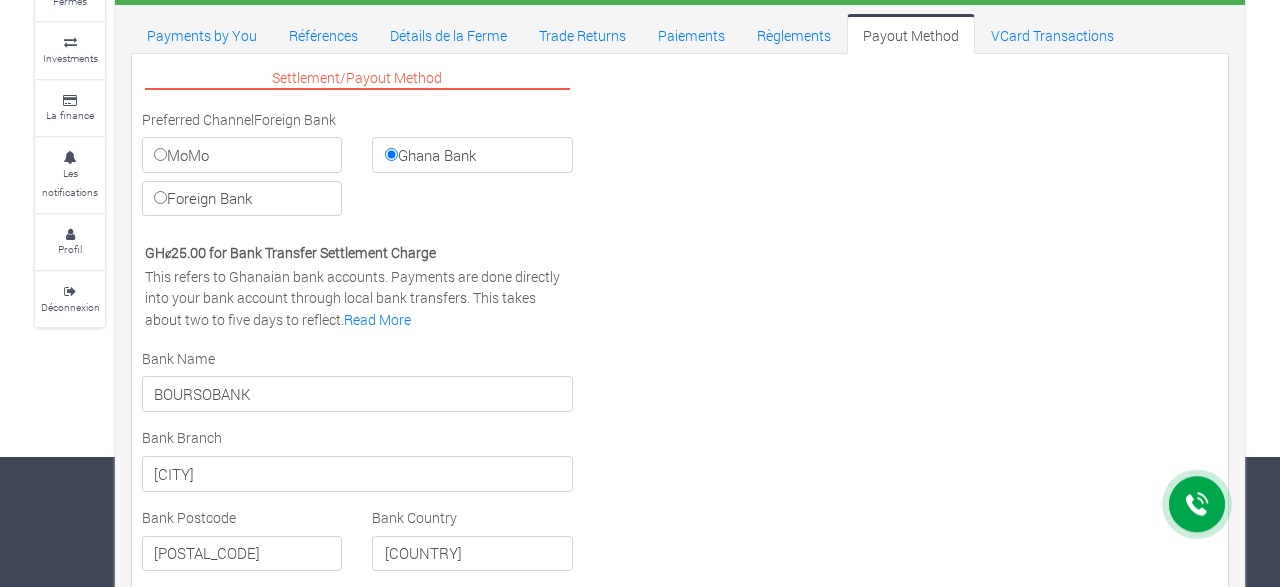 click on "MoMo" at bounding box center (242, 155) 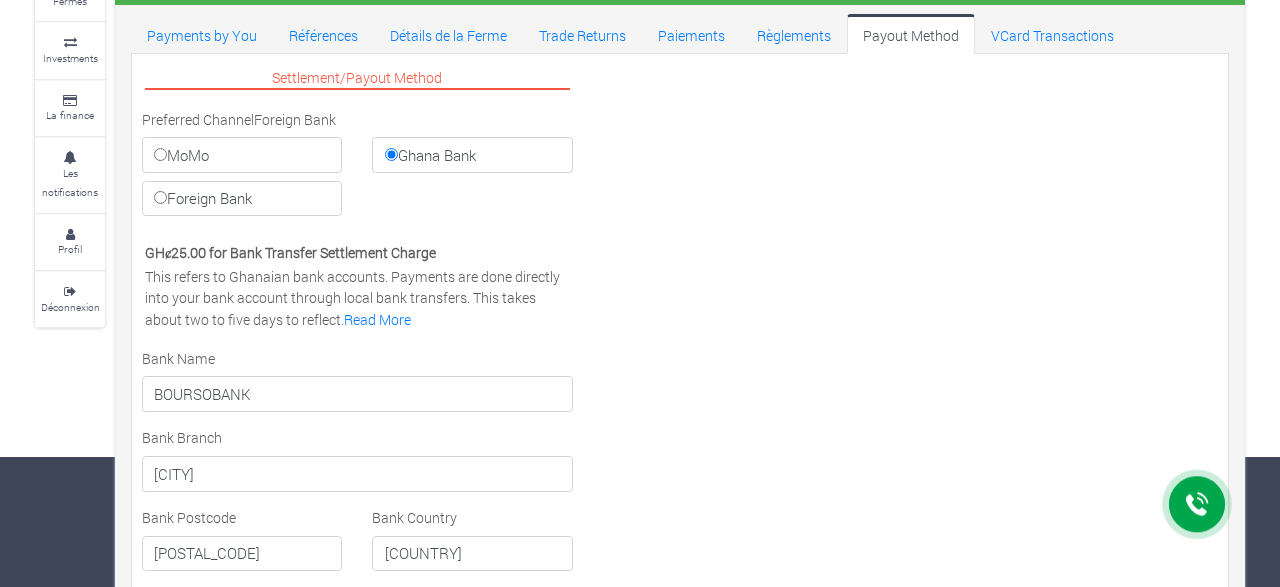 click on "MoMo" at bounding box center (160, 154) 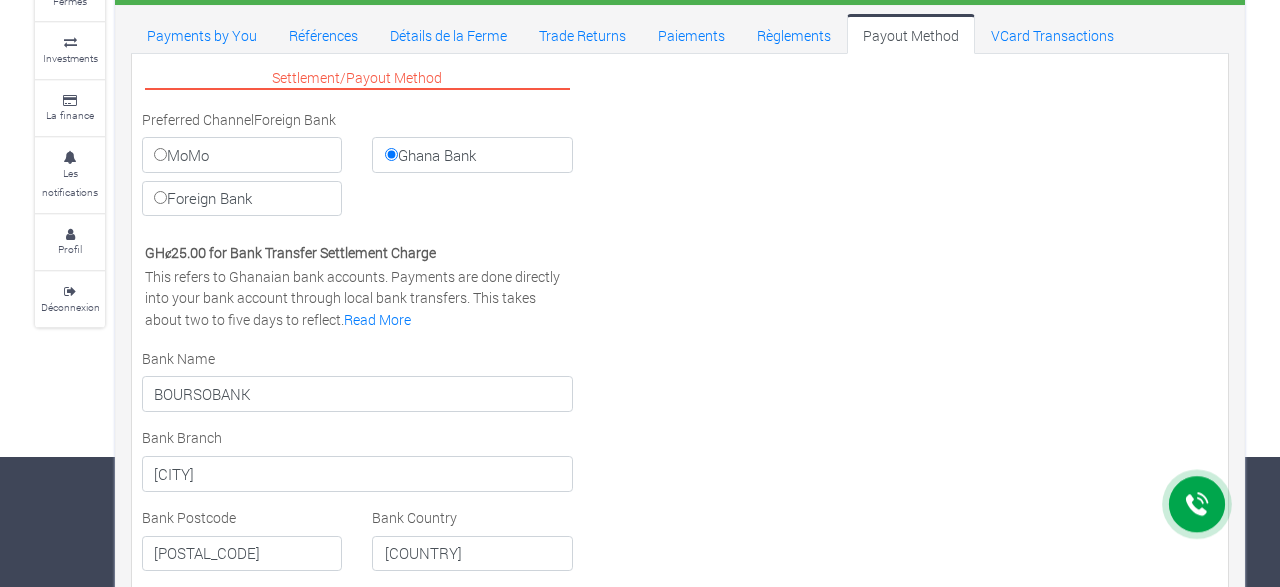 radio on "true" 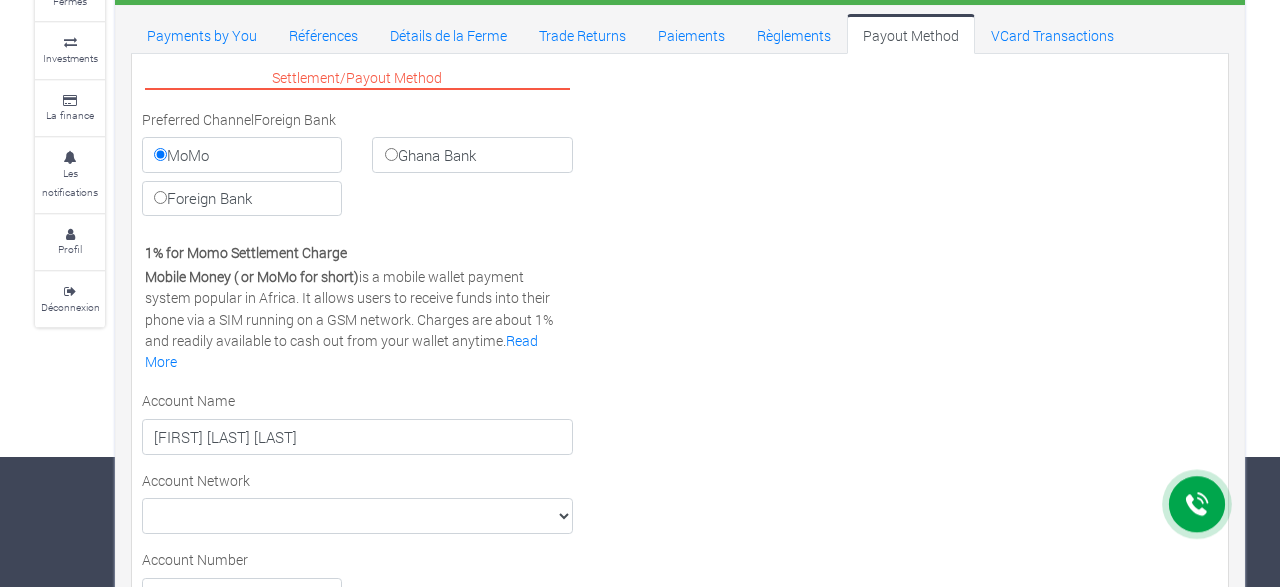 click on "Foreign Bank" at bounding box center (242, 199) 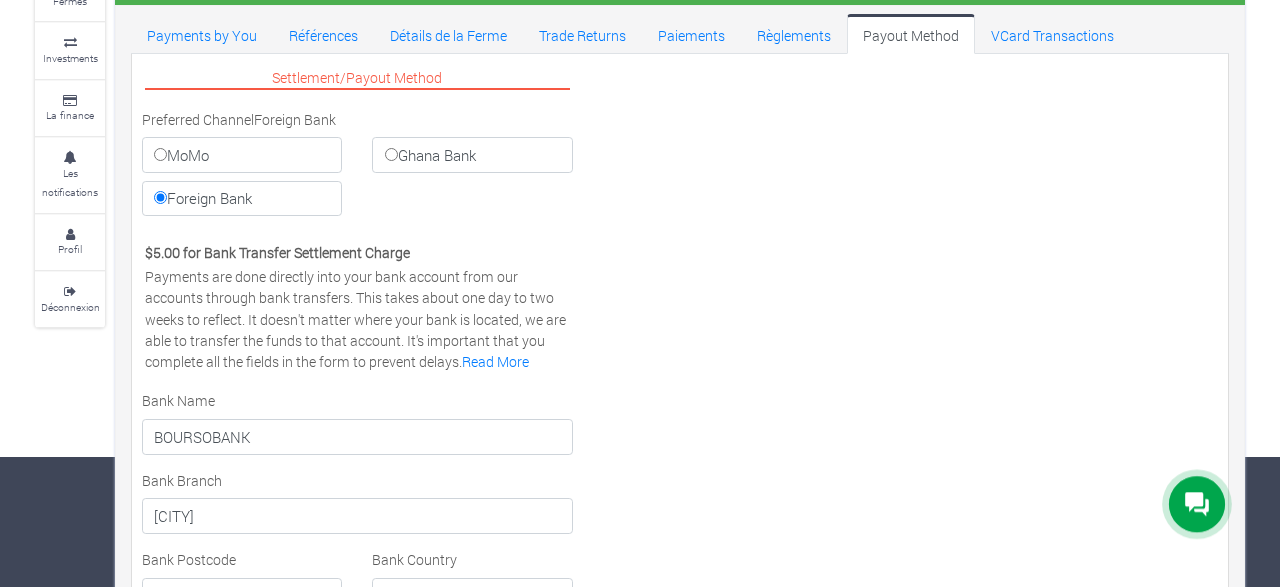 click on "MoMo" at bounding box center (242, 155) 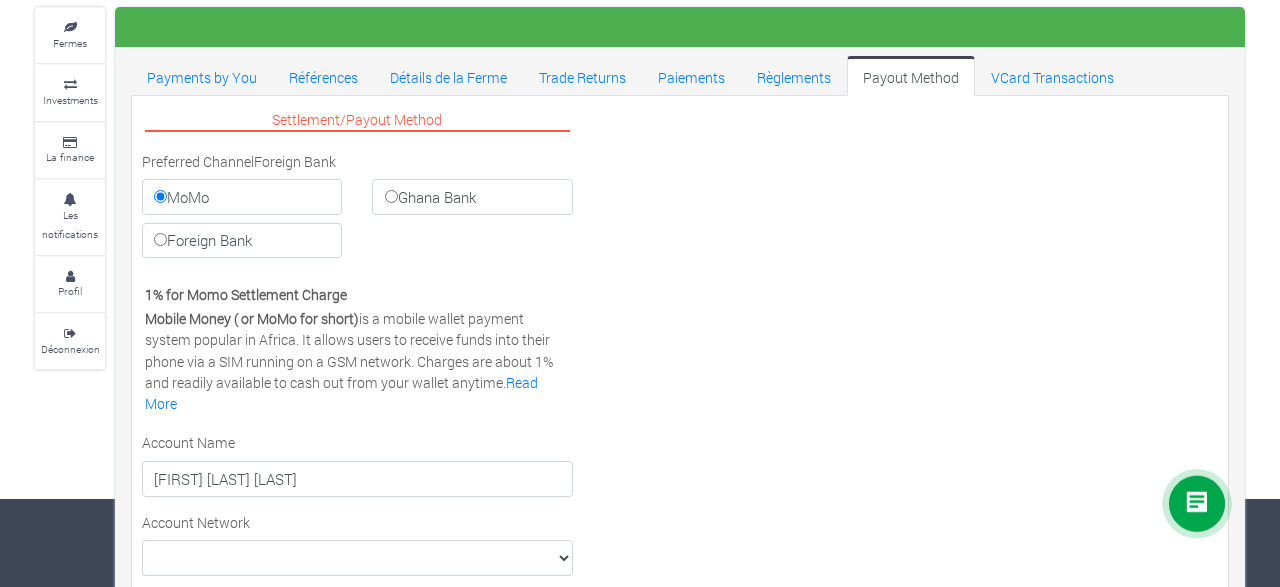 scroll, scrollTop: 0, scrollLeft: 0, axis: both 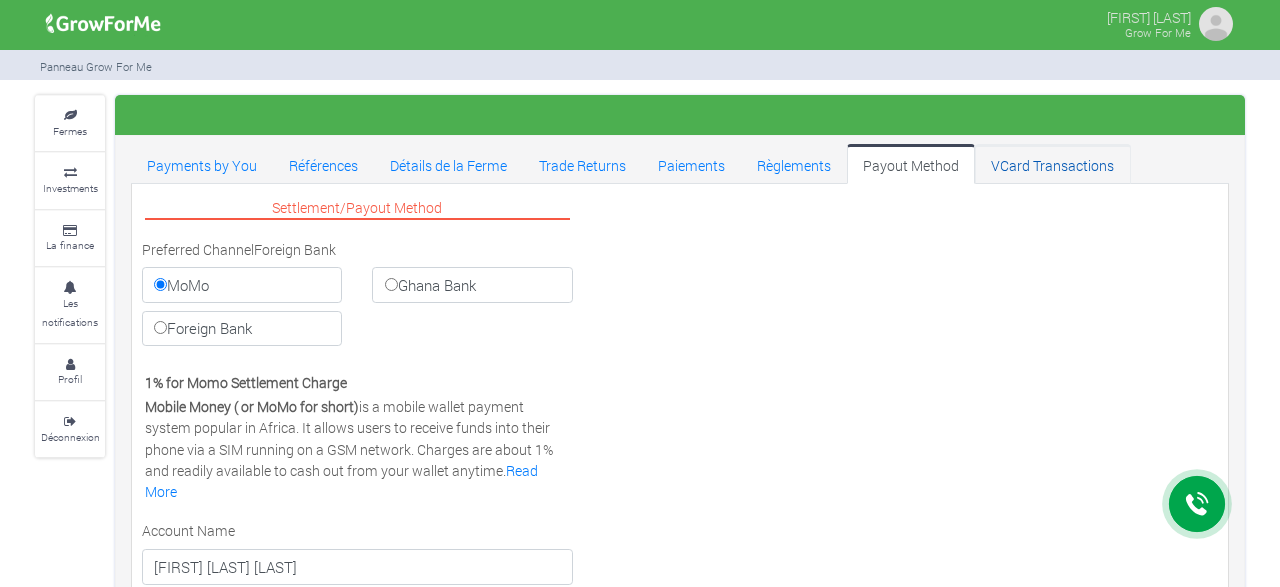 click on "VCard Transactions" at bounding box center [1052, 164] 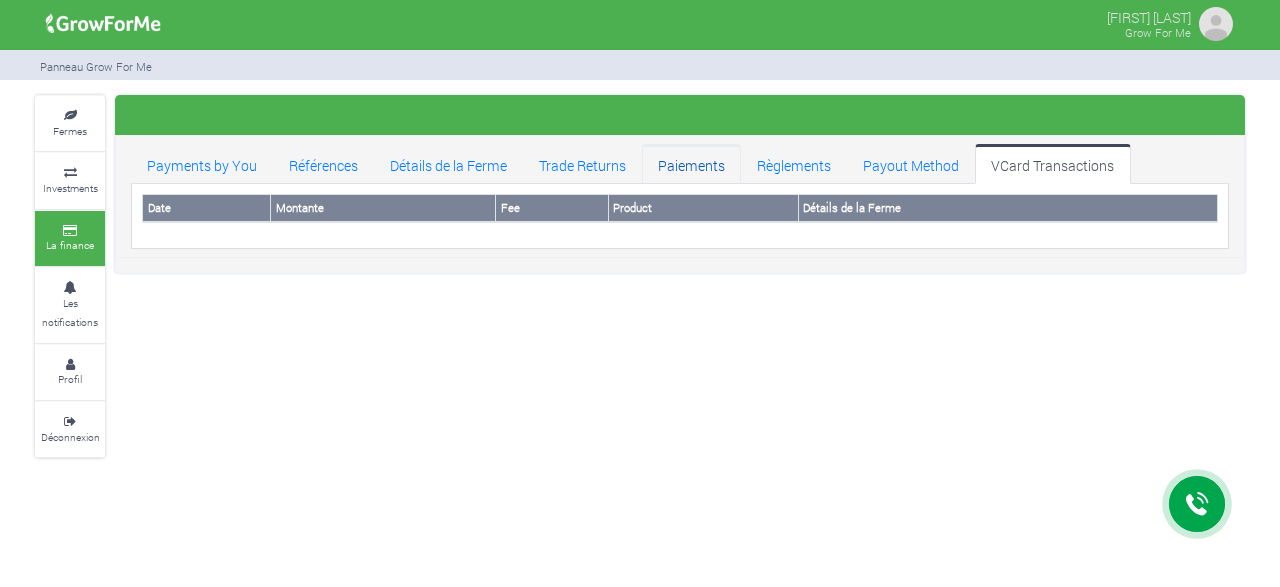 scroll, scrollTop: 0, scrollLeft: 0, axis: both 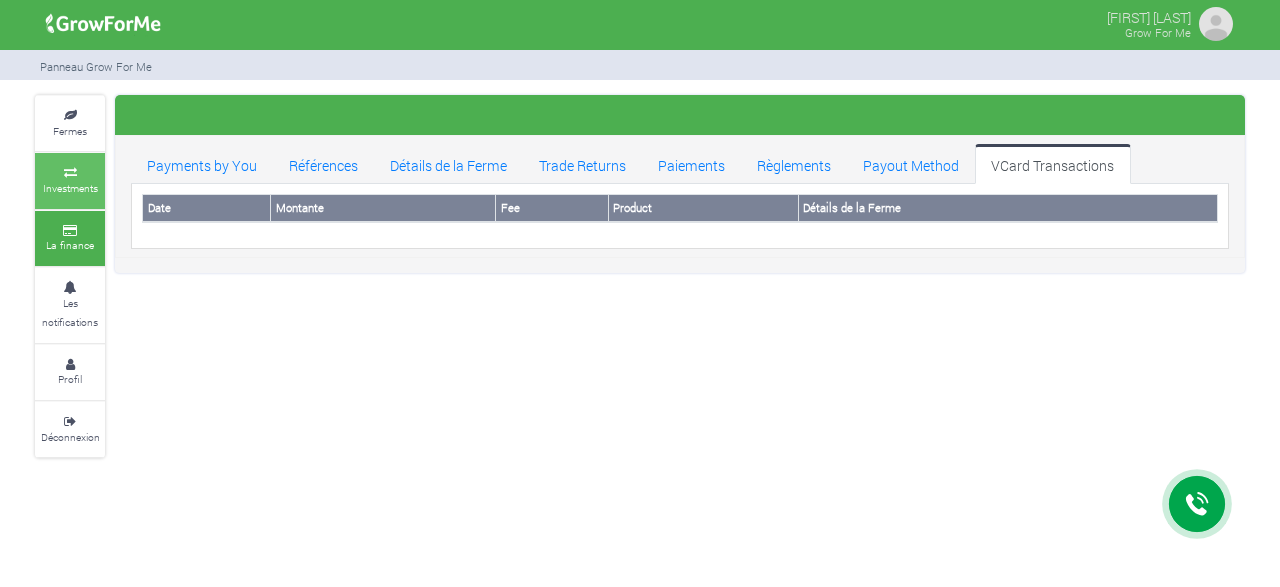 click at bounding box center [70, 173] 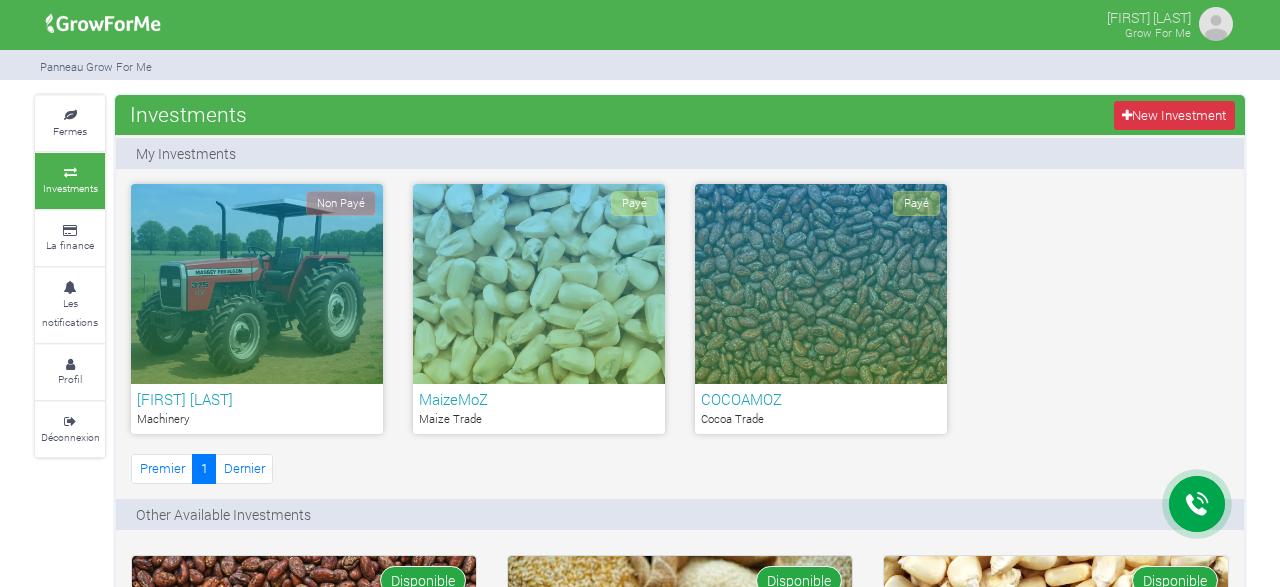 scroll, scrollTop: 0, scrollLeft: 0, axis: both 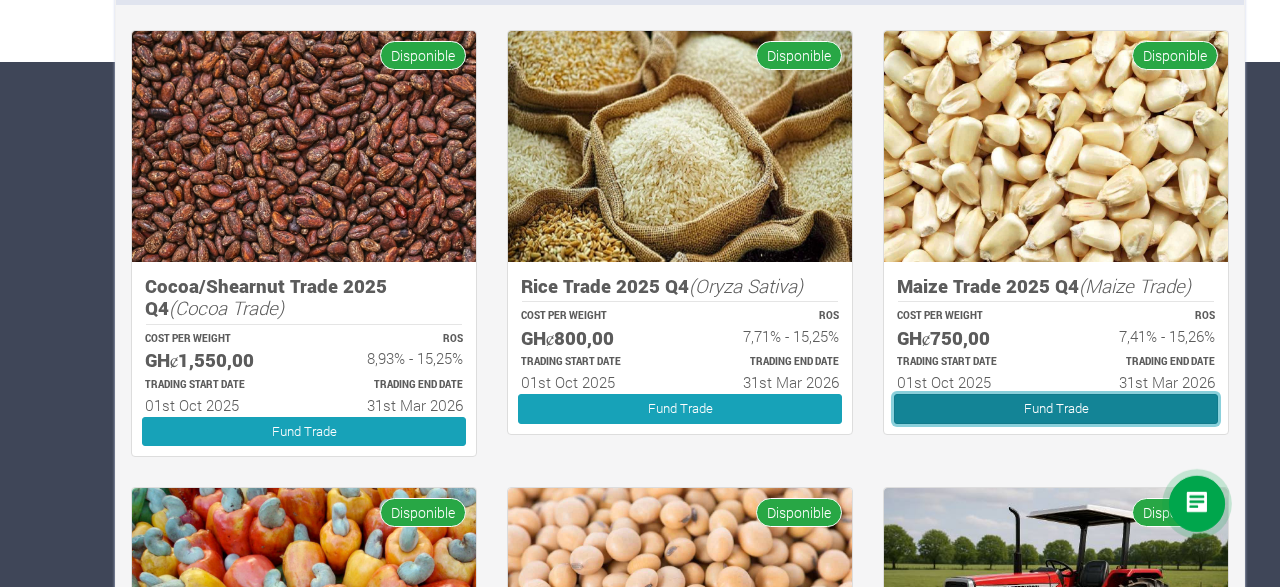 click on "Fund Trade" at bounding box center (1056, 408) 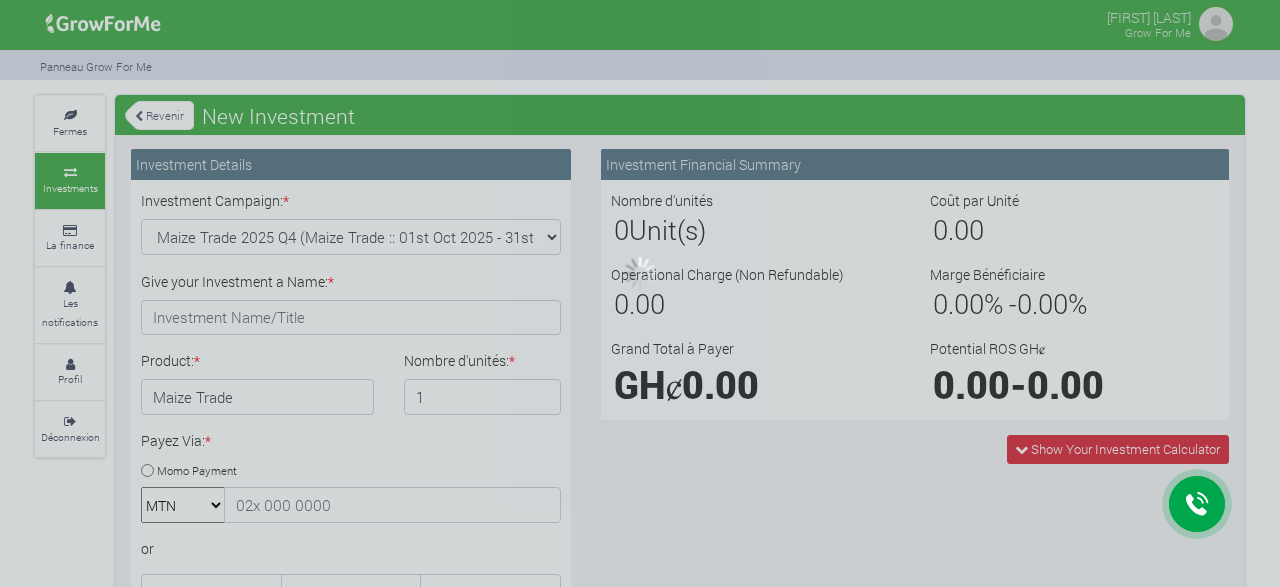 scroll, scrollTop: 0, scrollLeft: 0, axis: both 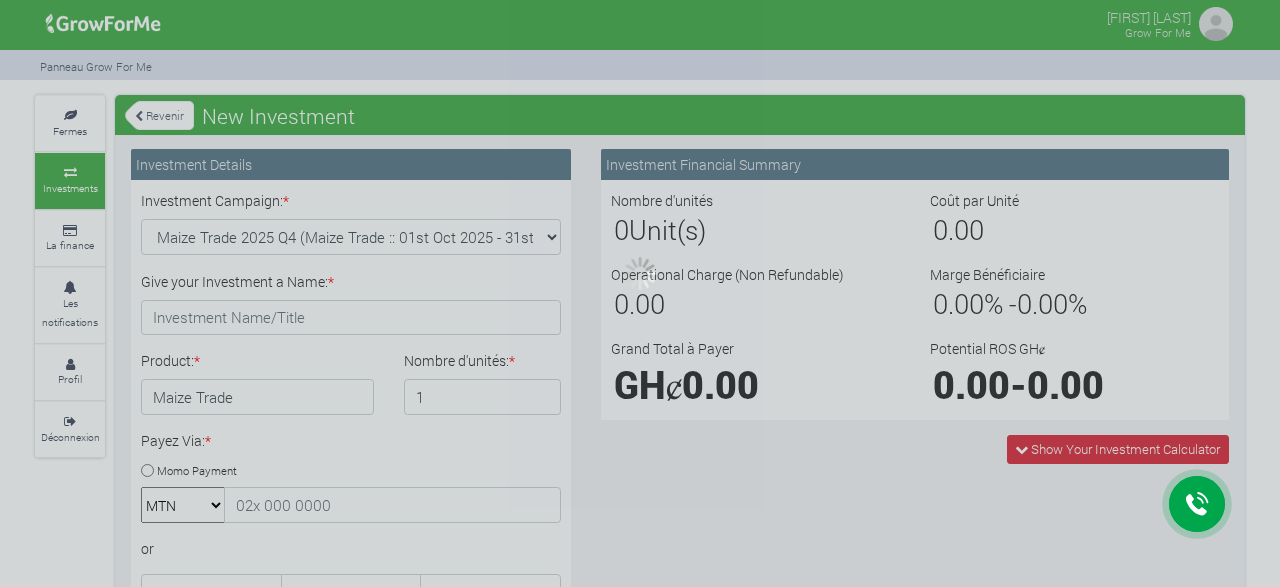type on "1" 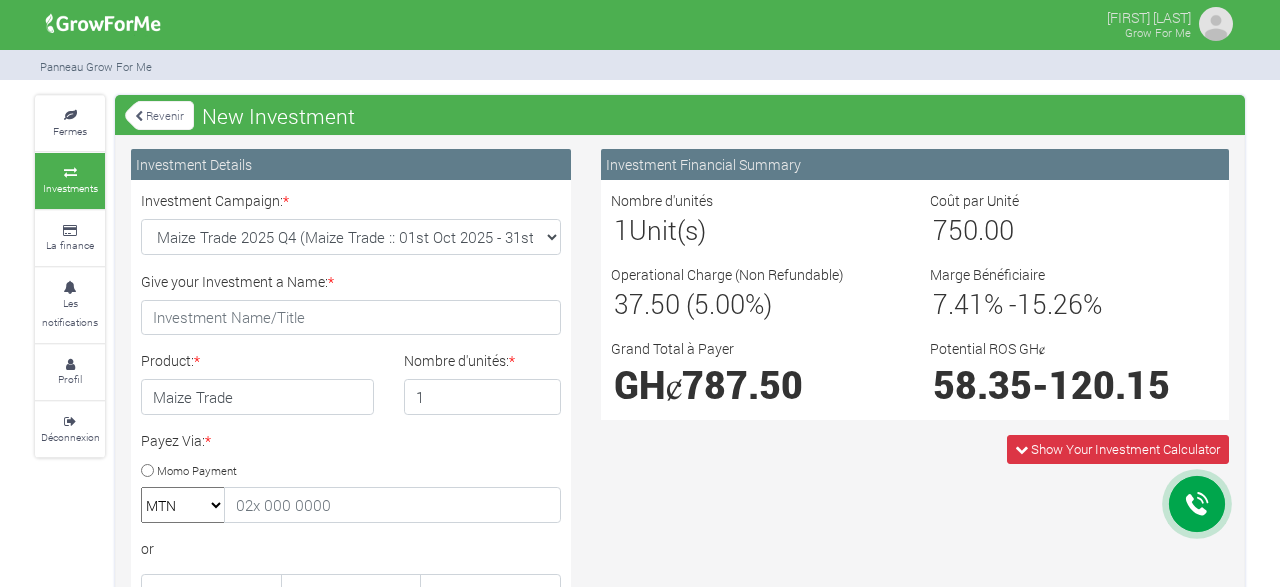 click on "Revenir" at bounding box center (159, 115) 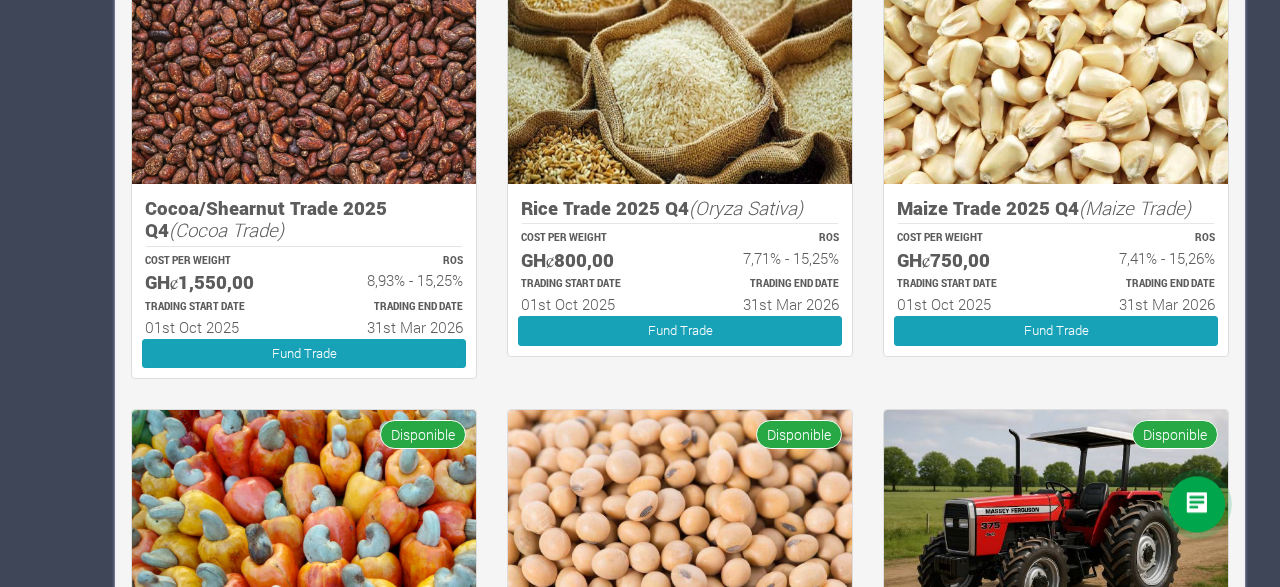 scroll, scrollTop: 604, scrollLeft: 0, axis: vertical 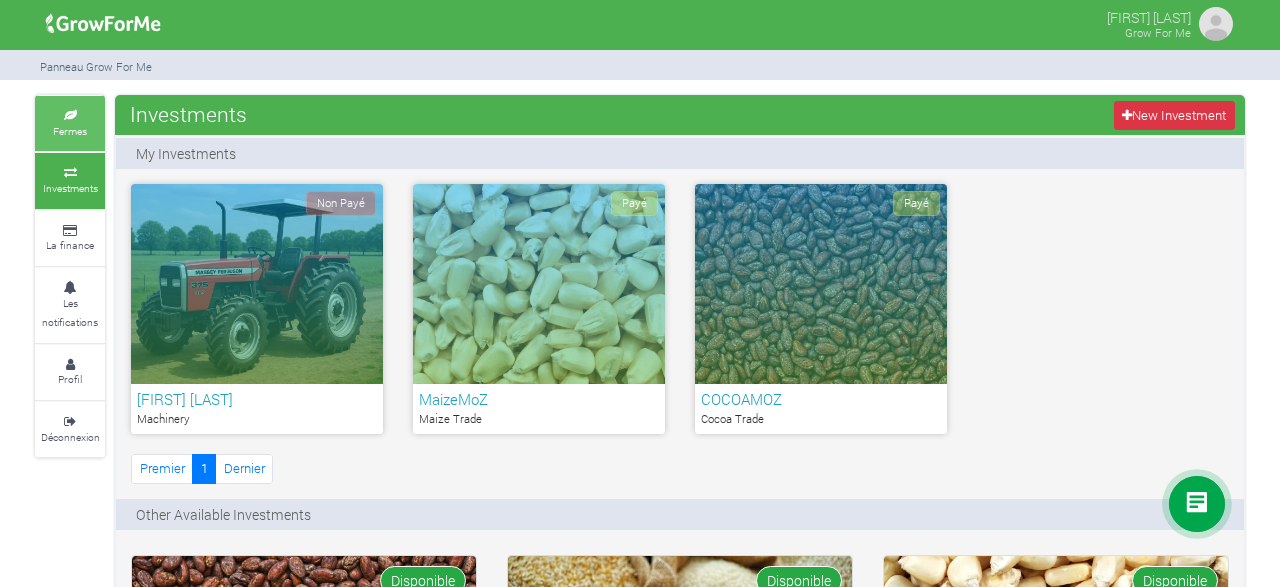 click on "Fermes" at bounding box center [70, 131] 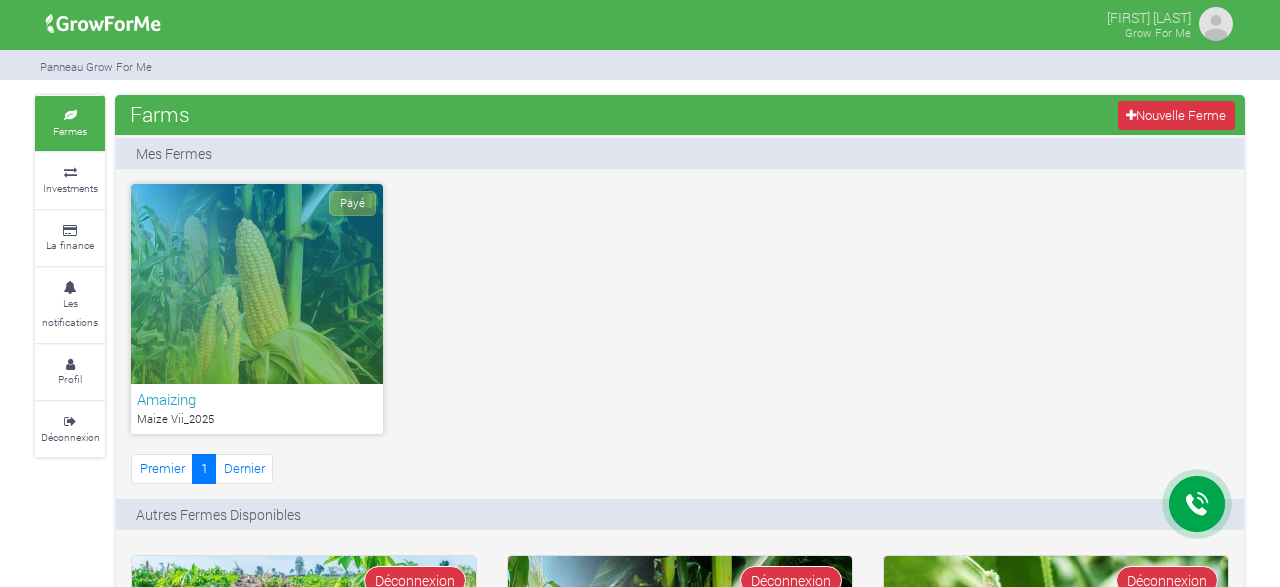 scroll, scrollTop: 0, scrollLeft: 0, axis: both 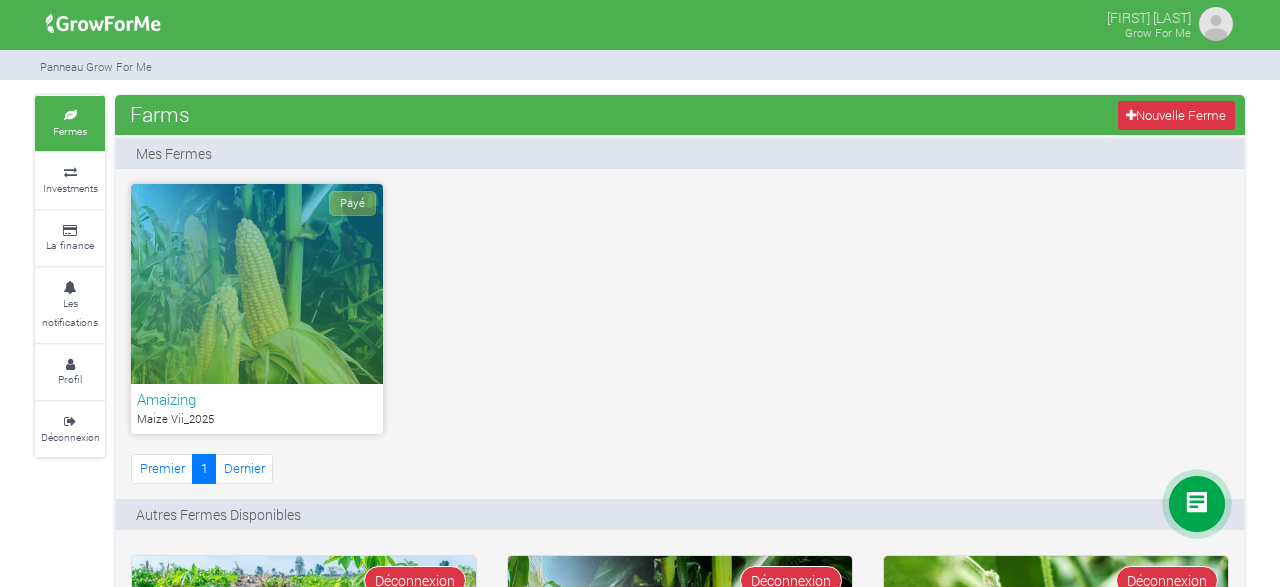 click on "[FIRST] [LAST]" at bounding box center [1149, 16] 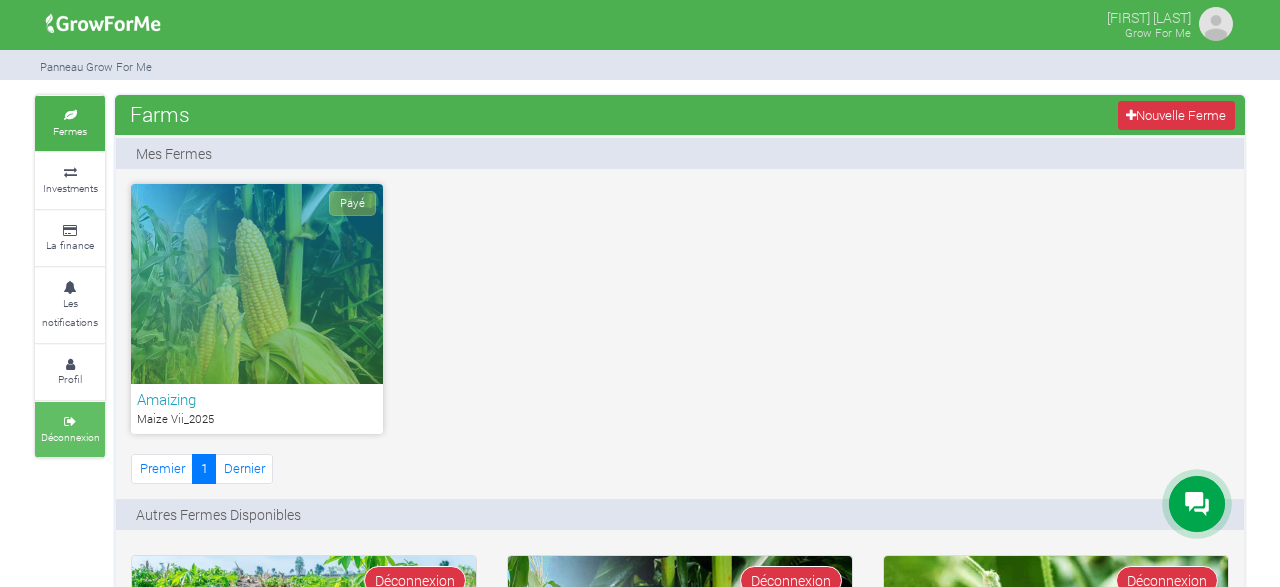 click at bounding box center (70, 422) 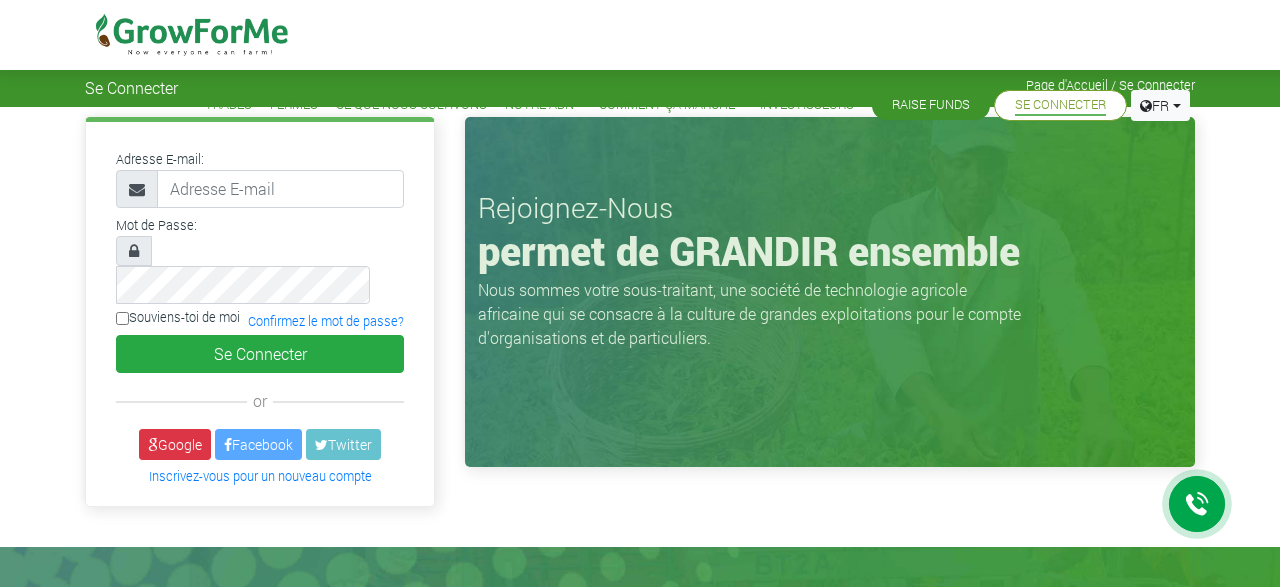 scroll, scrollTop: 0, scrollLeft: 0, axis: both 